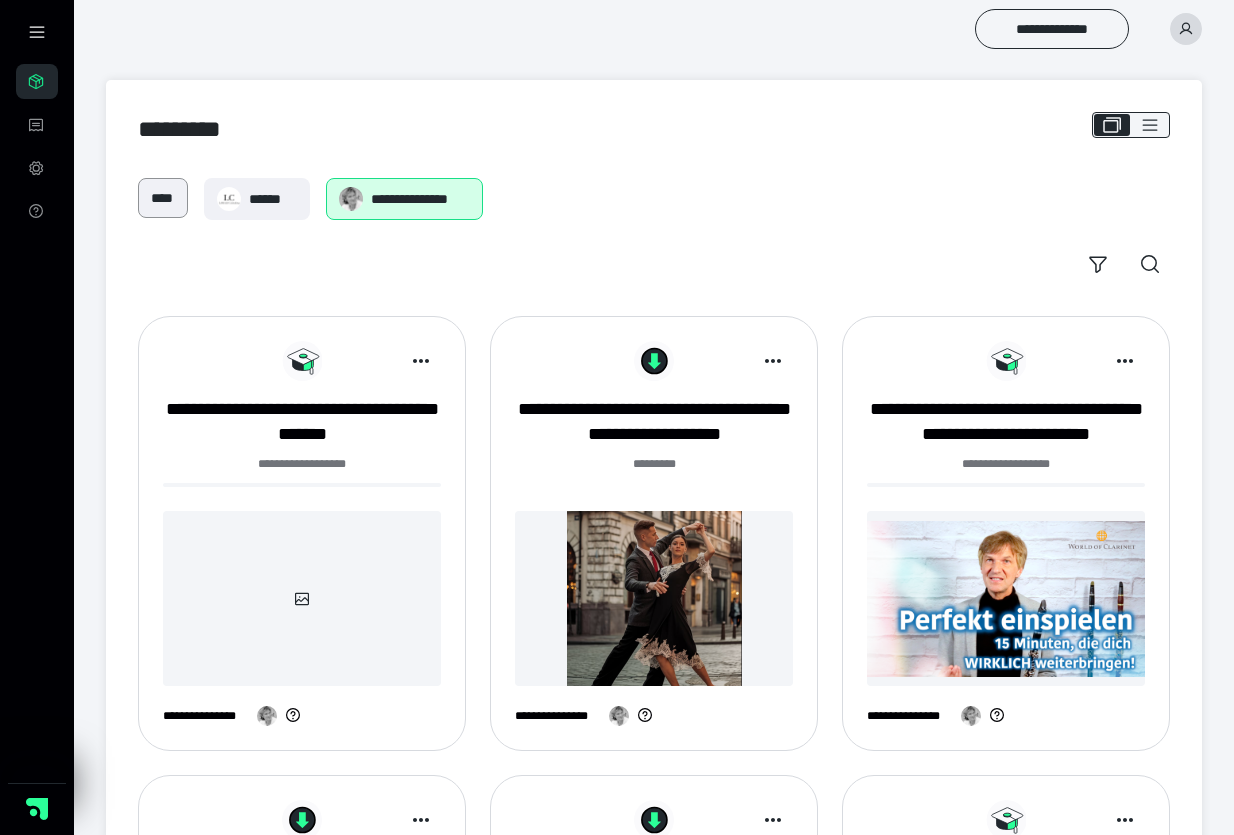scroll, scrollTop: 0, scrollLeft: 0, axis: both 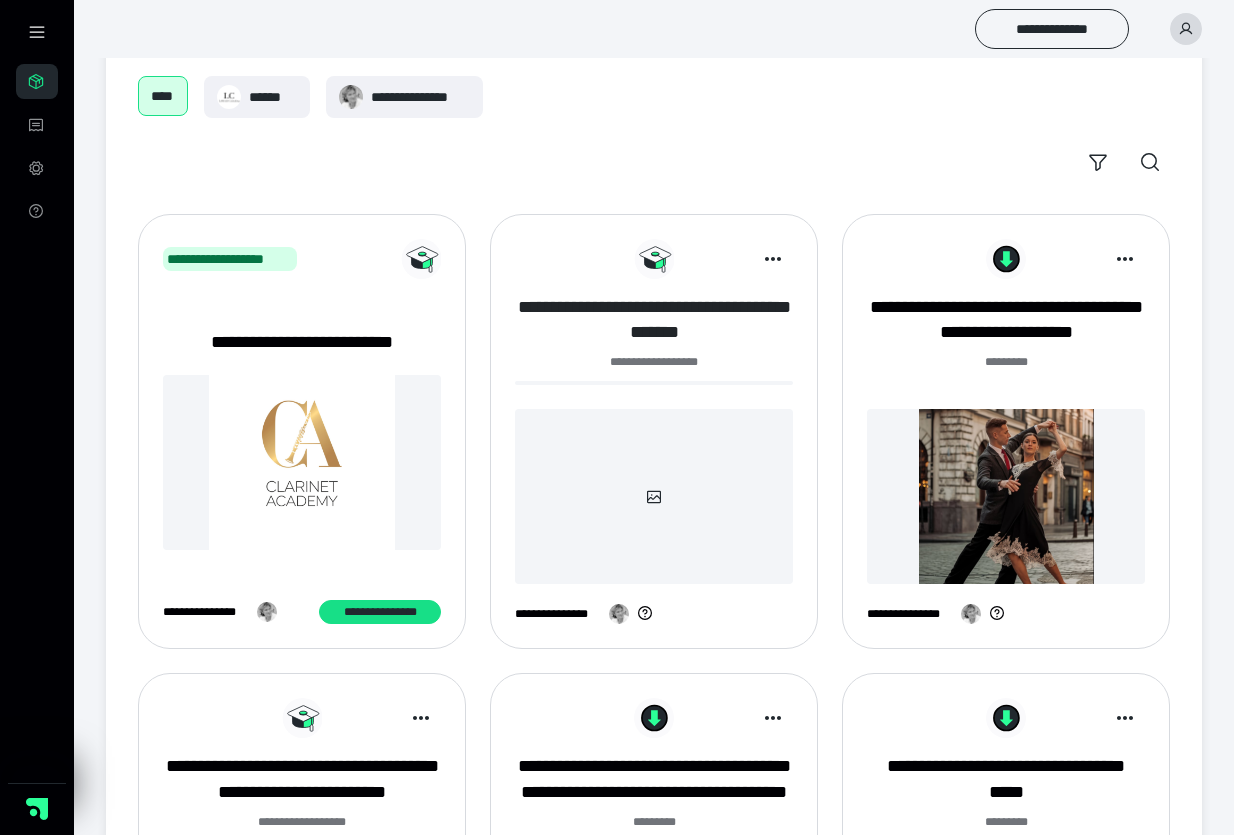 click on "**********" at bounding box center (654, 320) 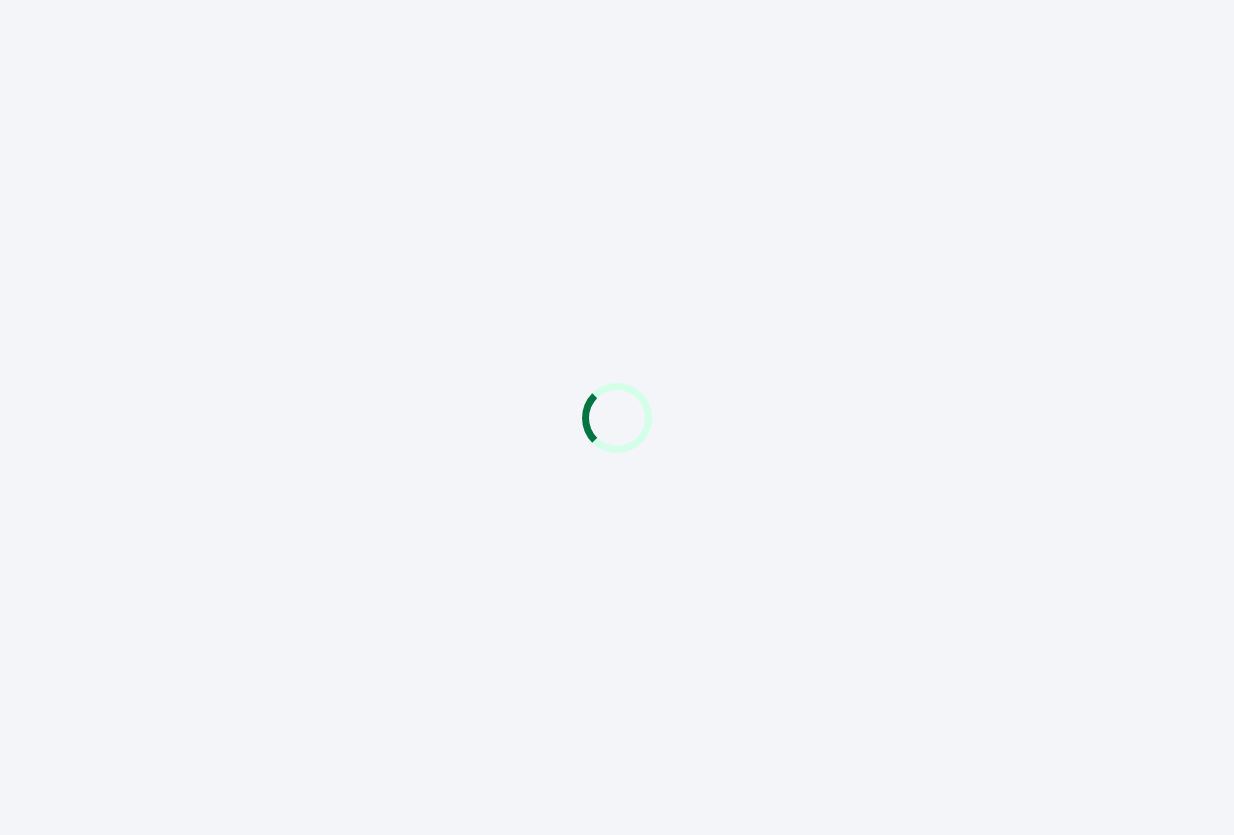 scroll, scrollTop: 0, scrollLeft: 0, axis: both 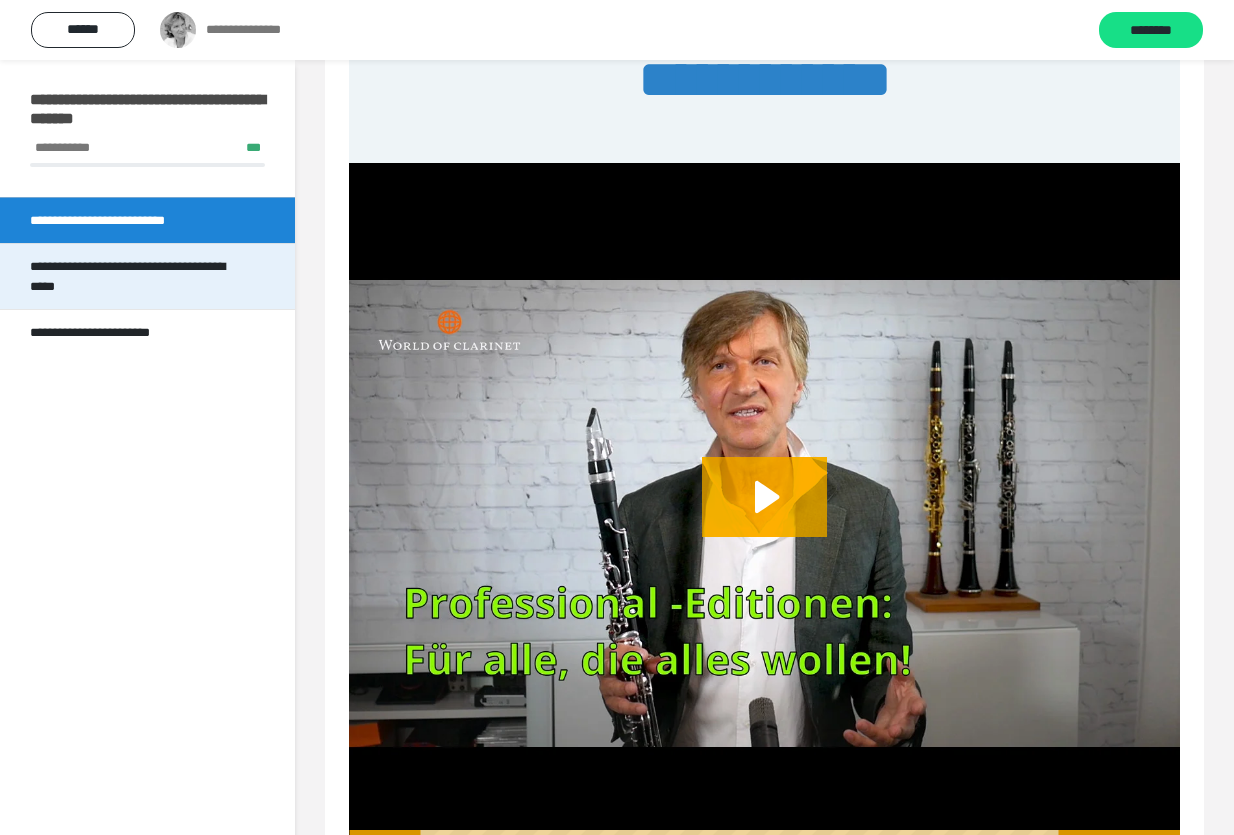 click on "**********" at bounding box center (139, 276) 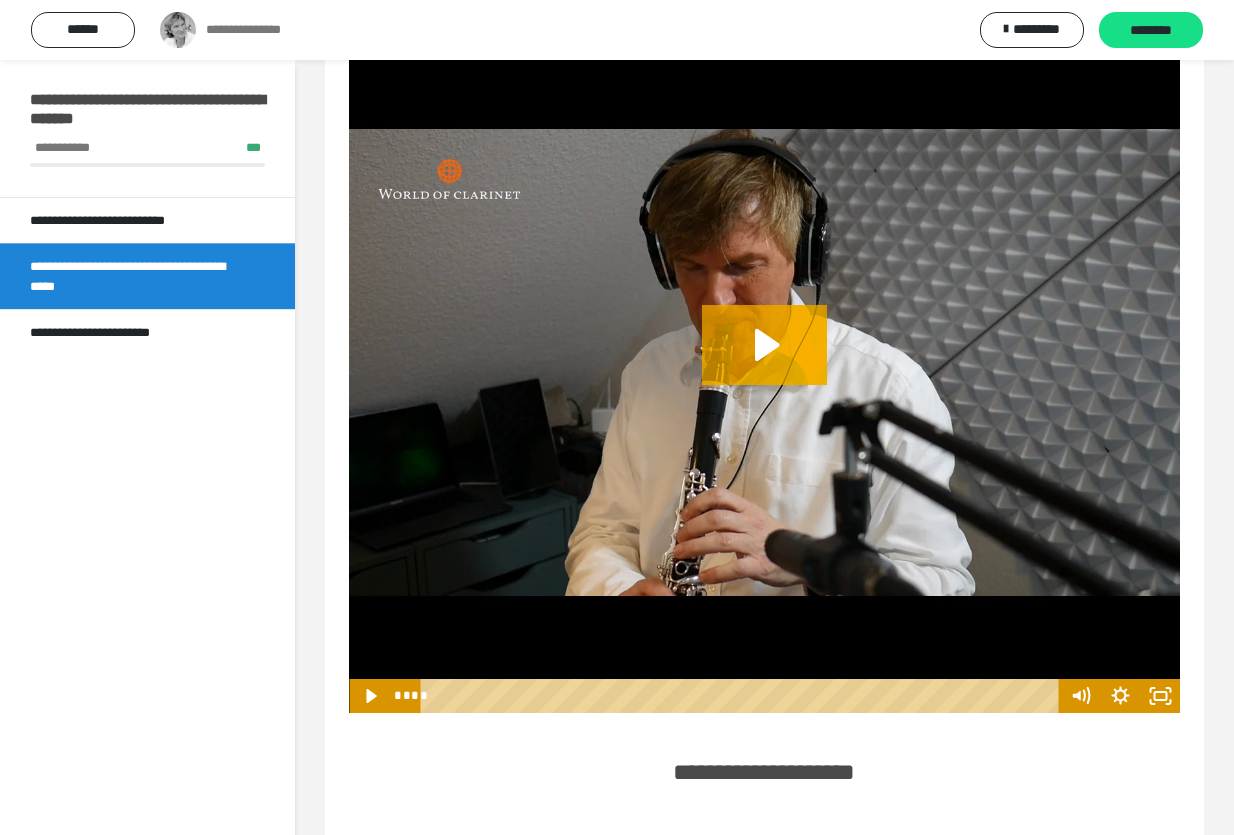 scroll, scrollTop: 770, scrollLeft: 0, axis: vertical 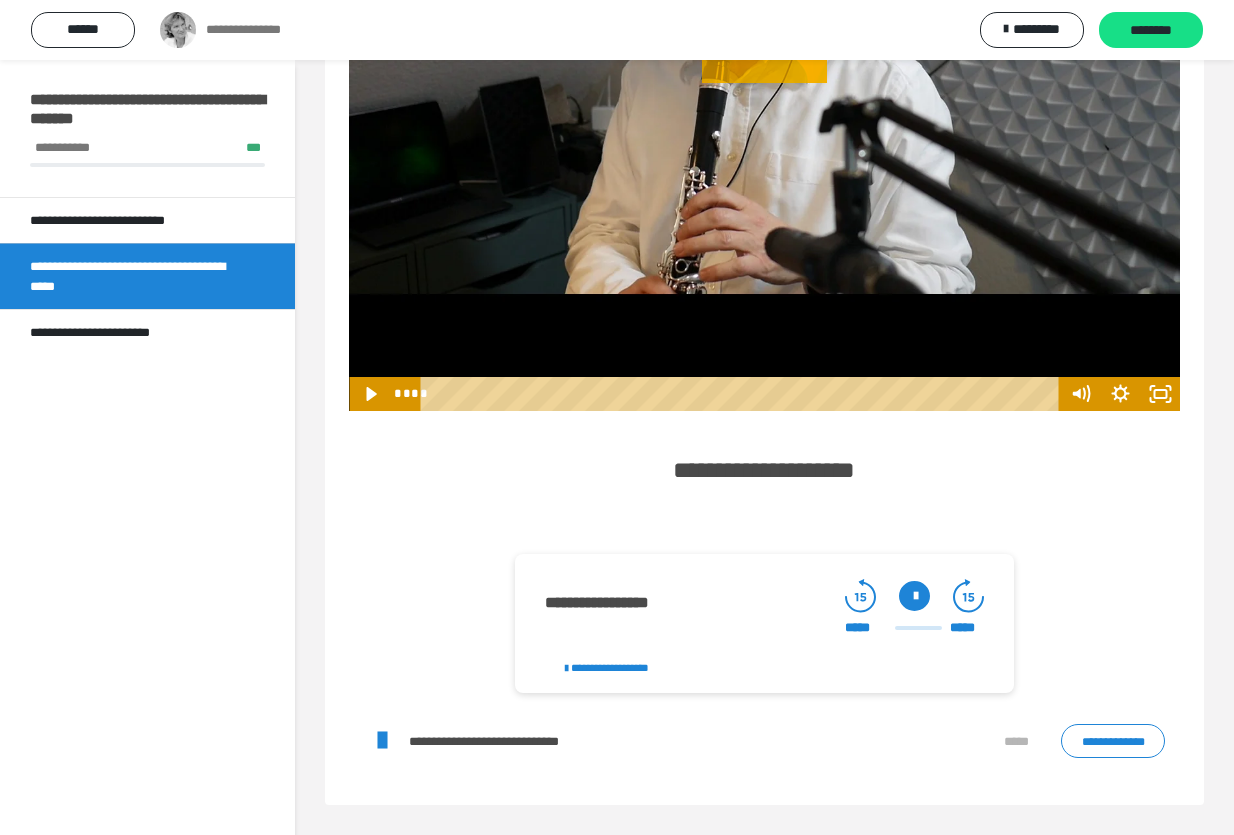 click at bounding box center [914, 596] 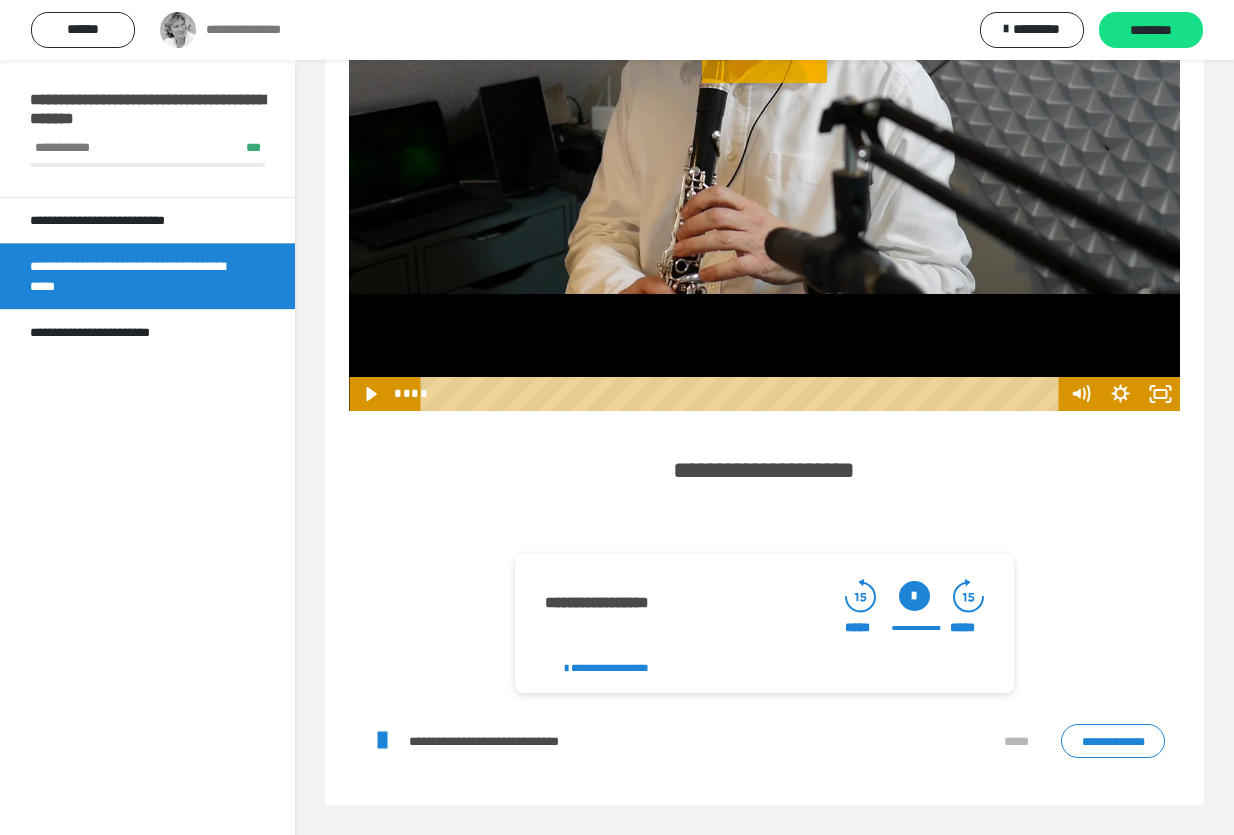 click 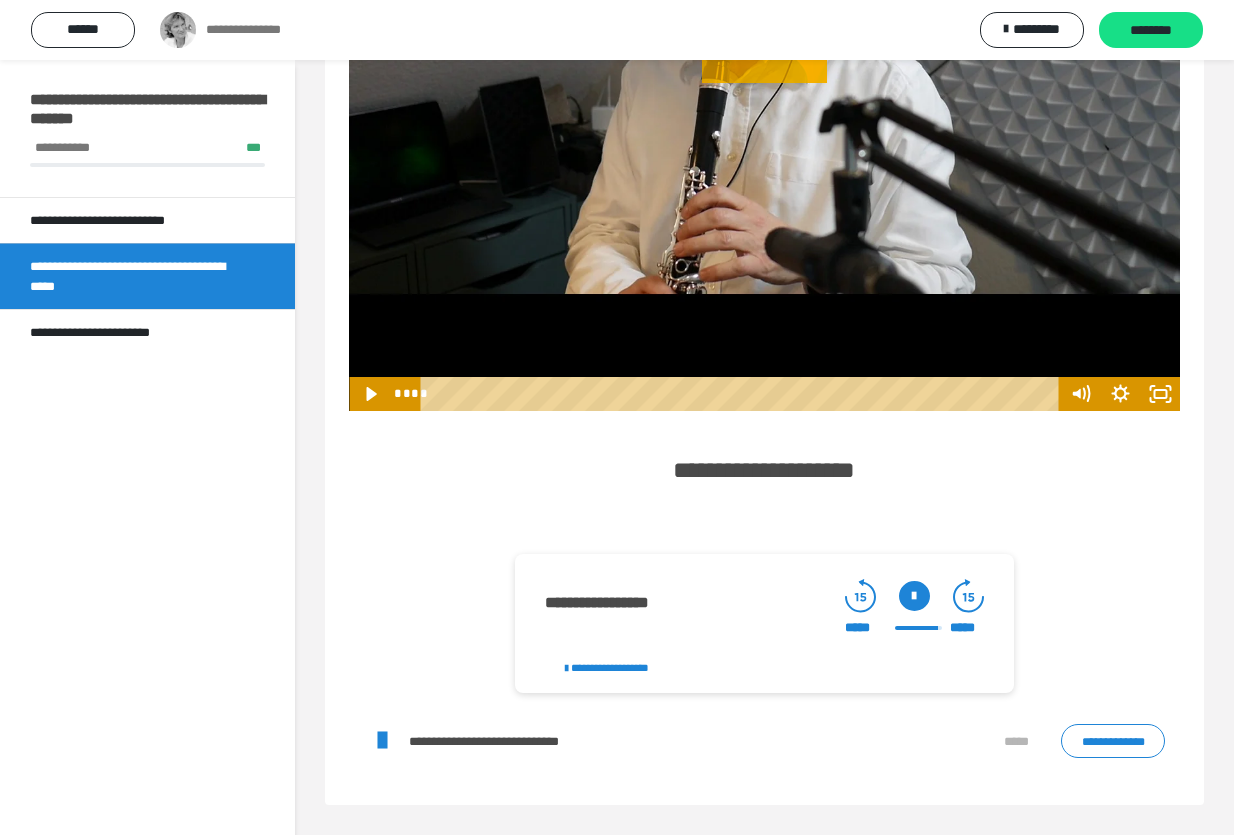 click on "***** *****" at bounding box center [914, 628] 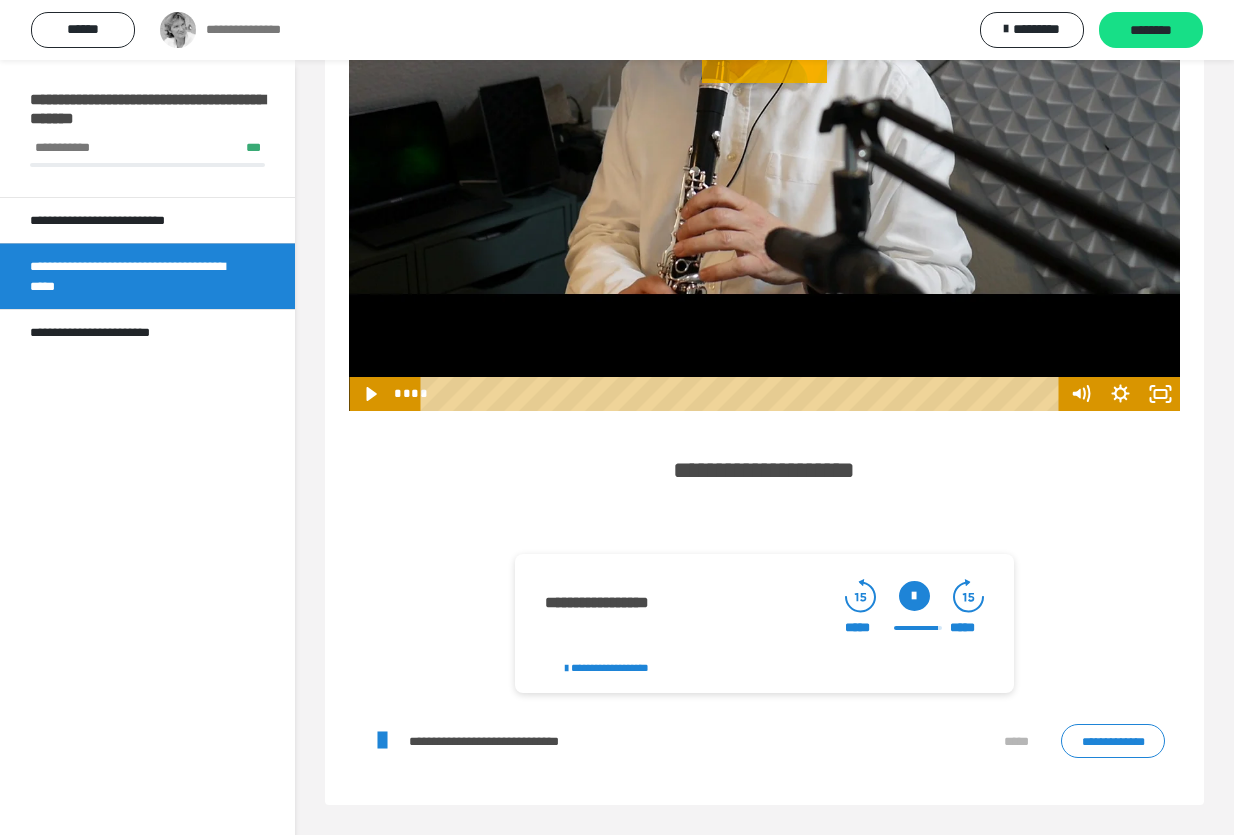 click at bounding box center [918, 628] 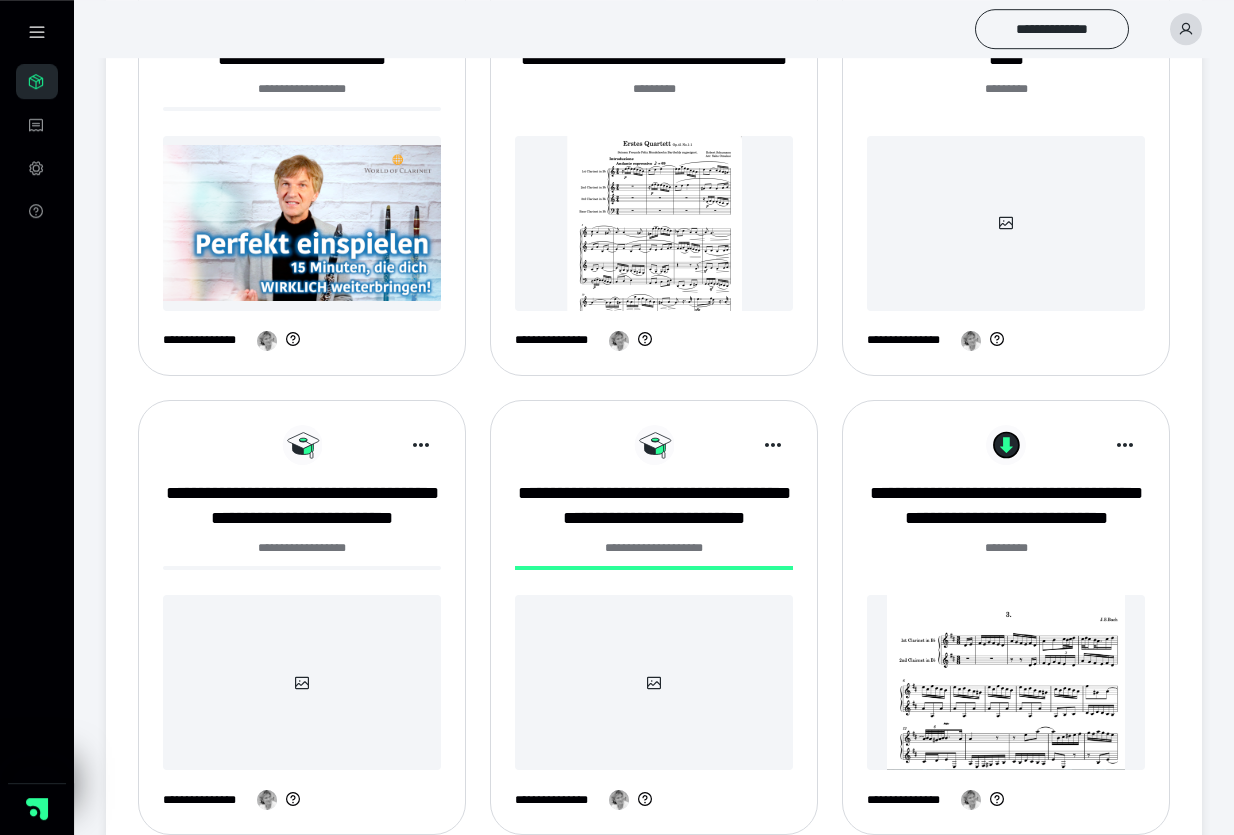 scroll, scrollTop: 918, scrollLeft: 0, axis: vertical 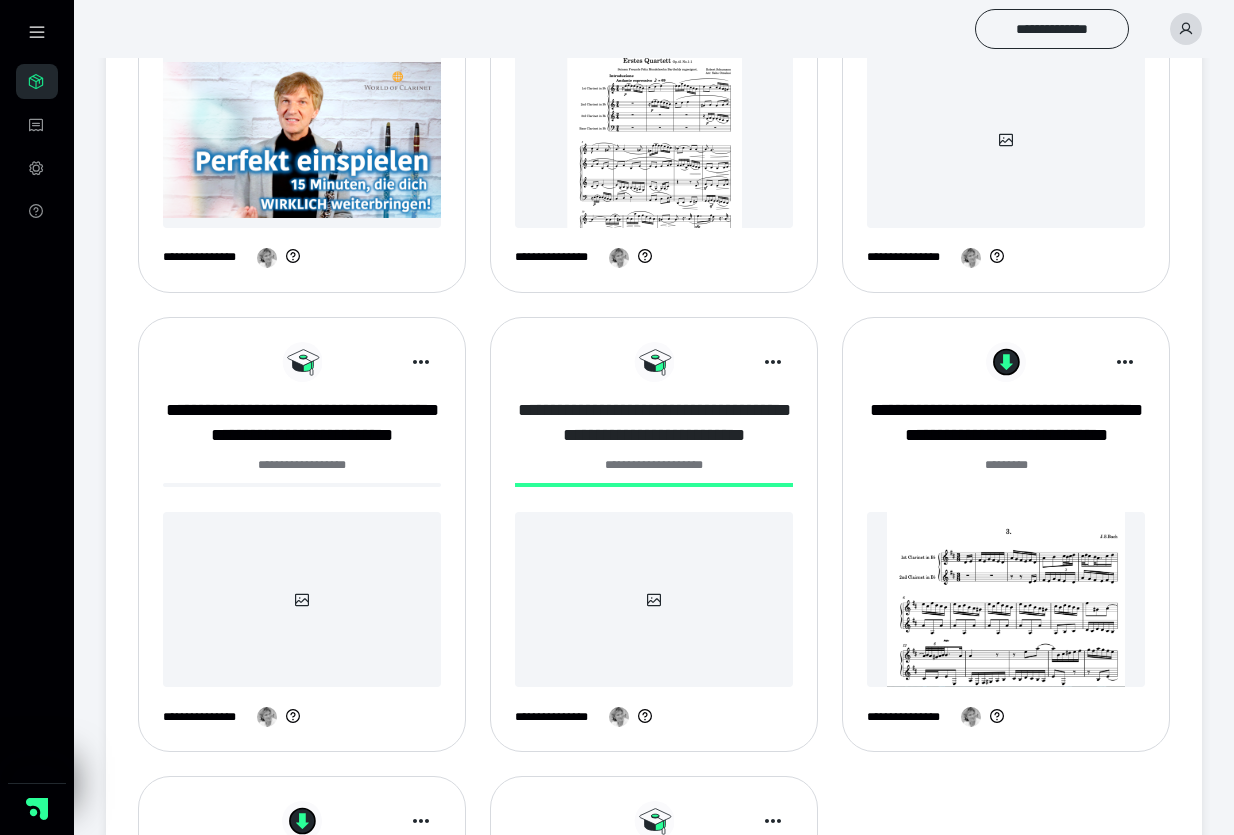 click on "**********" at bounding box center [654, 423] 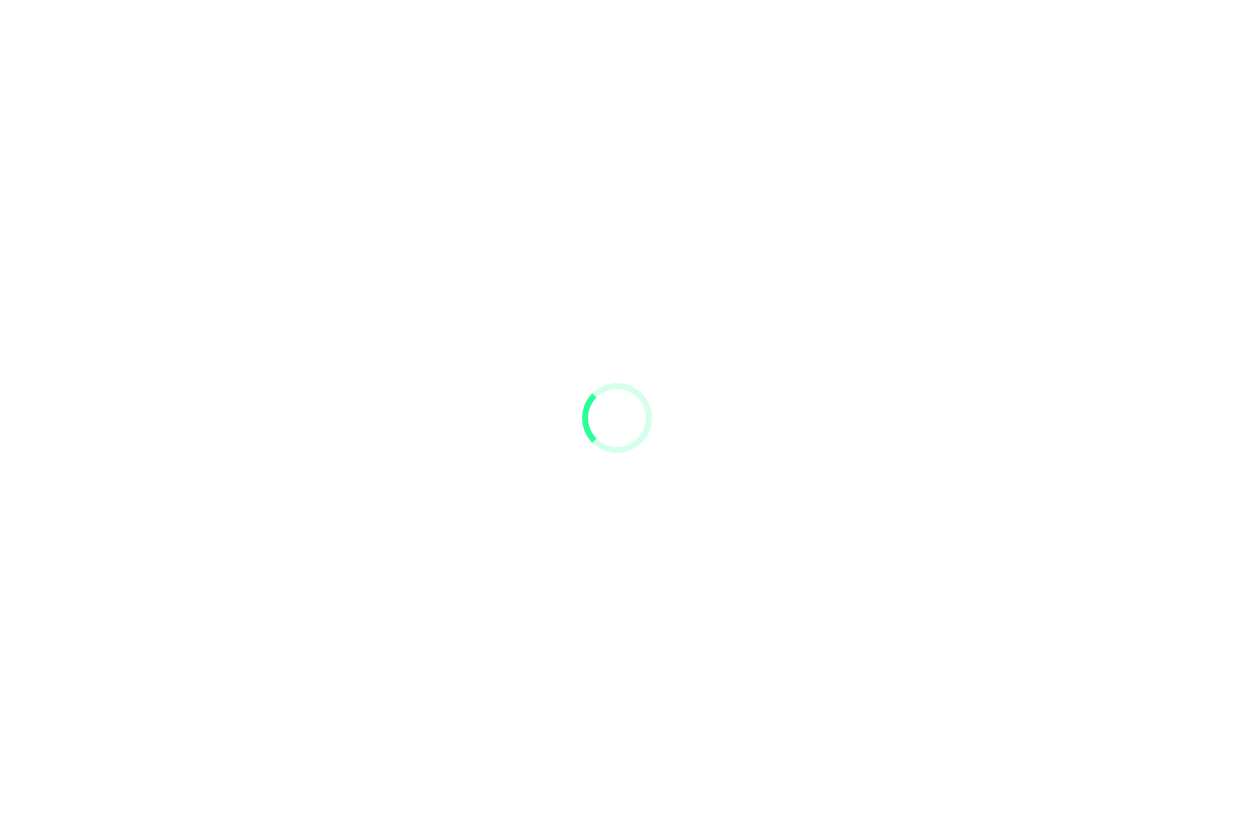 scroll, scrollTop: 0, scrollLeft: 0, axis: both 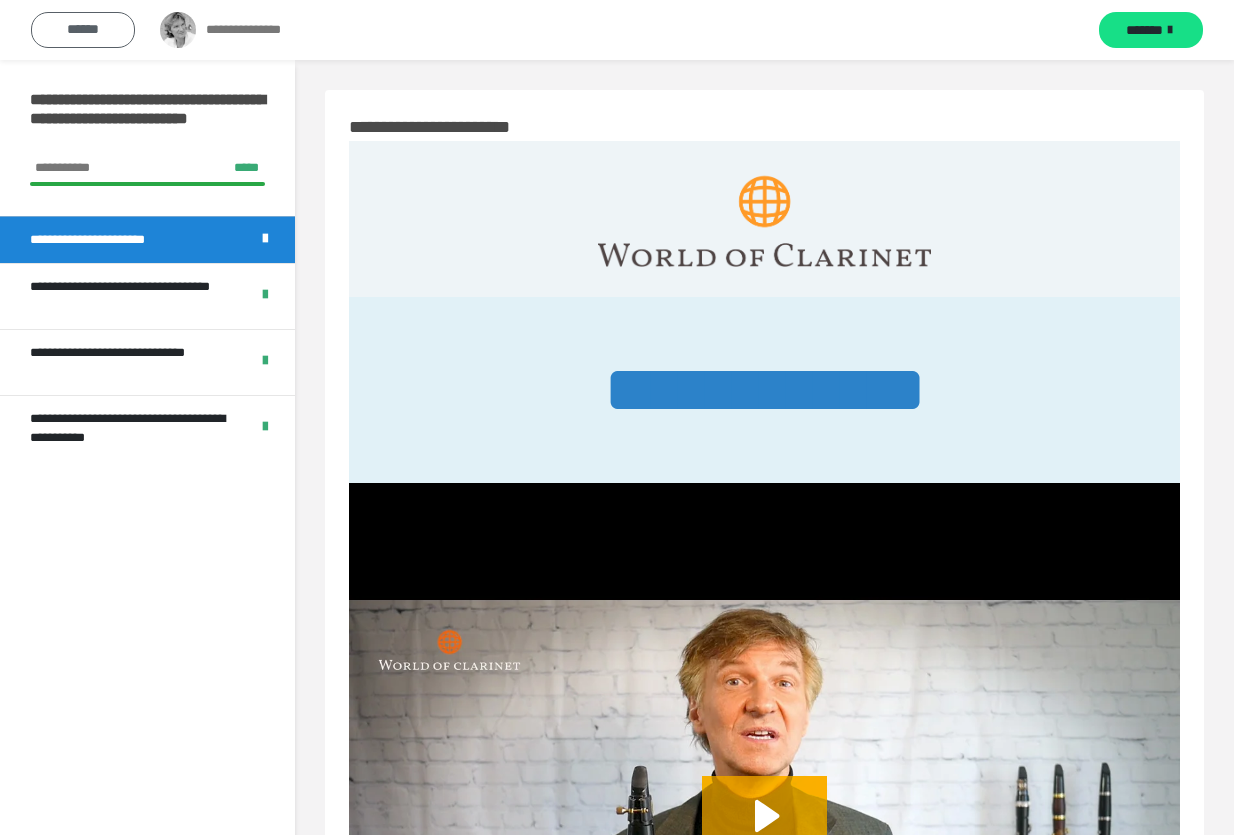 click on "******" at bounding box center [83, 30] 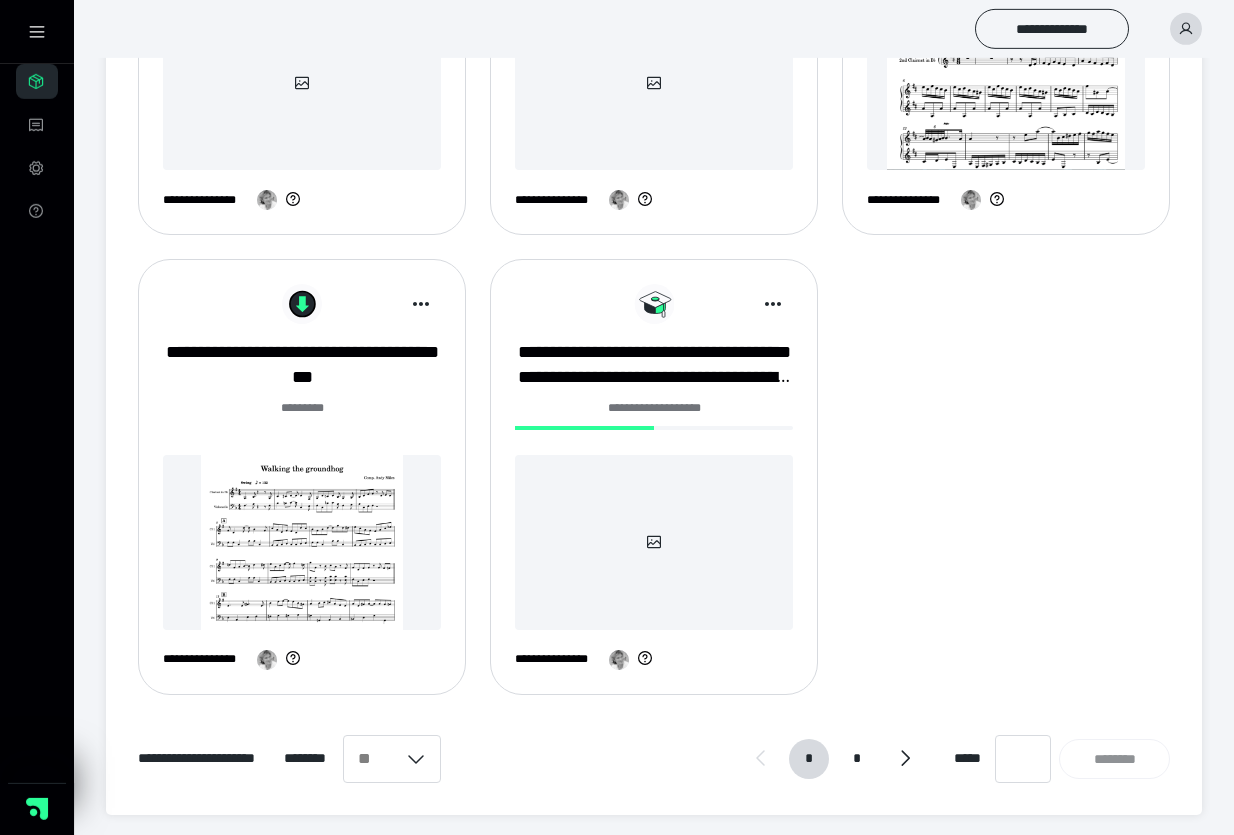 scroll, scrollTop: 1439, scrollLeft: 0, axis: vertical 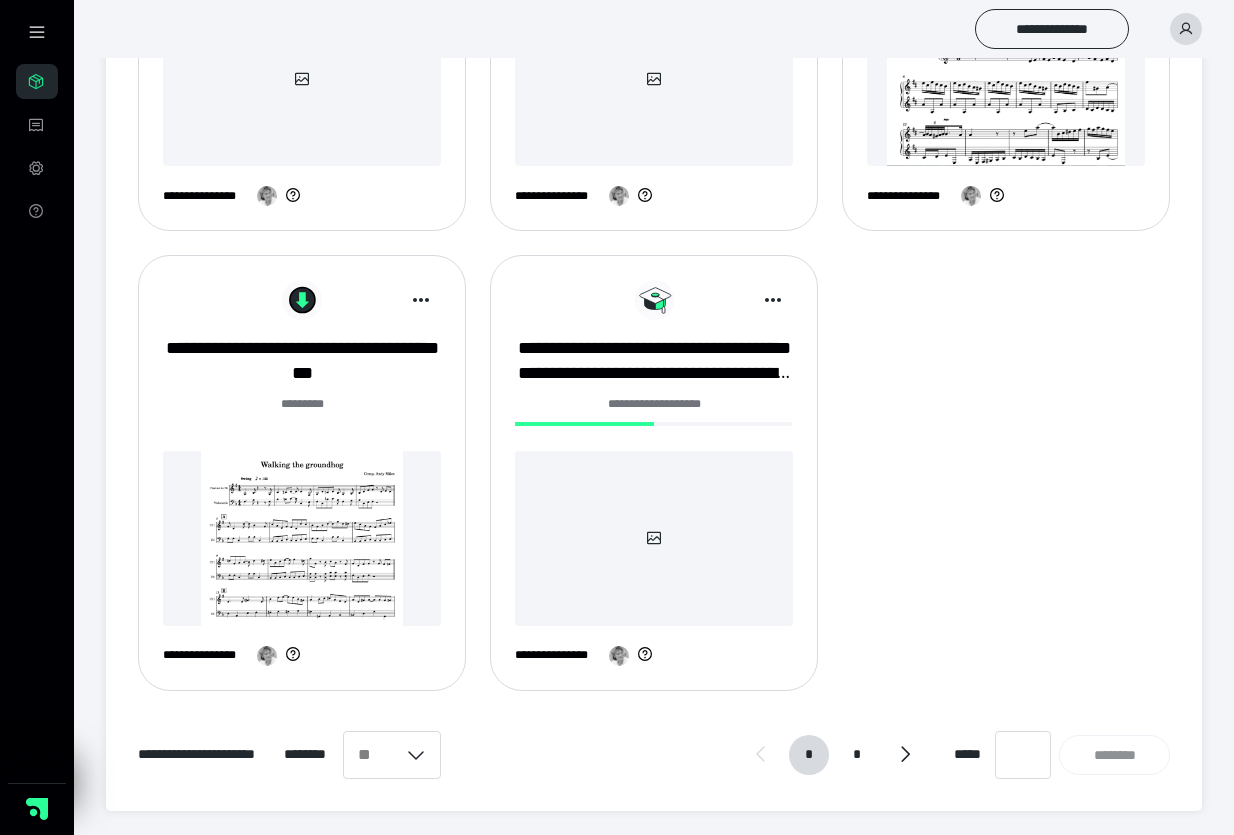 click at bounding box center (654, 538) 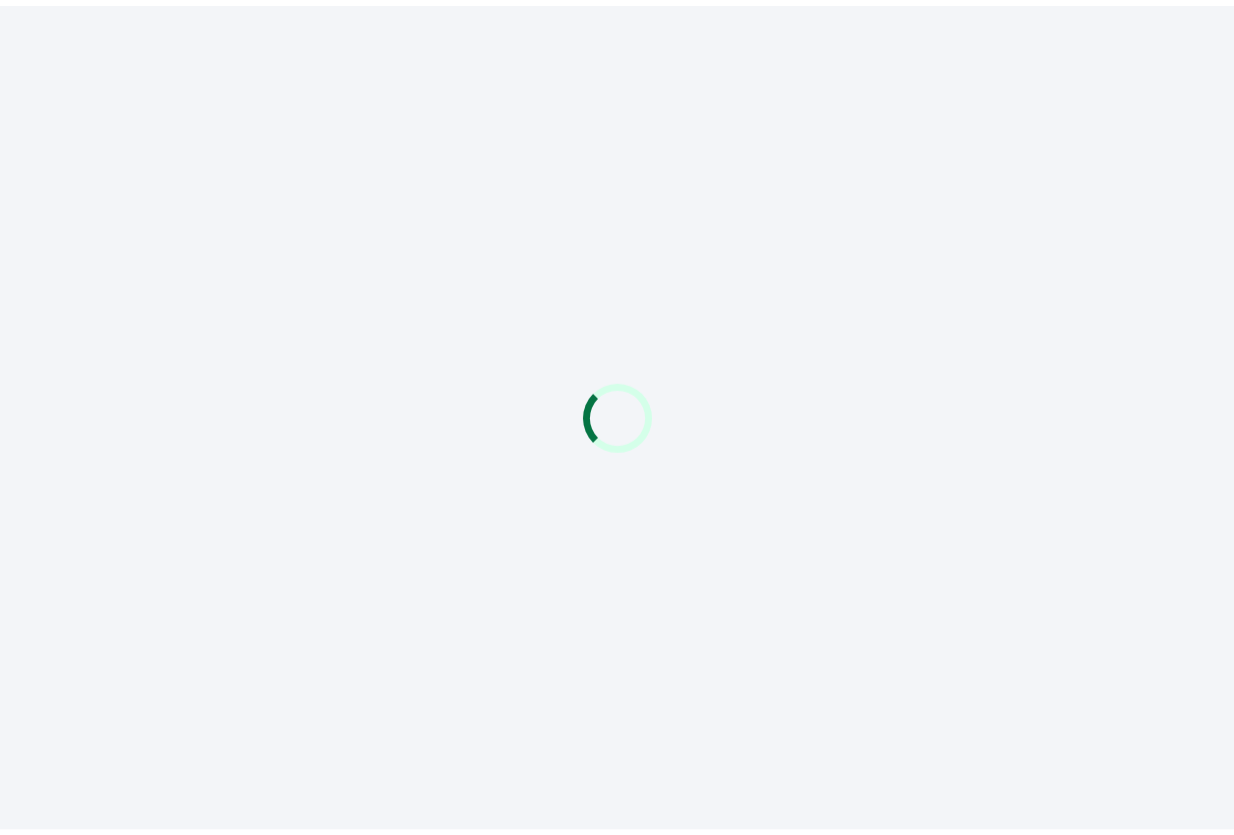 scroll, scrollTop: 0, scrollLeft: 0, axis: both 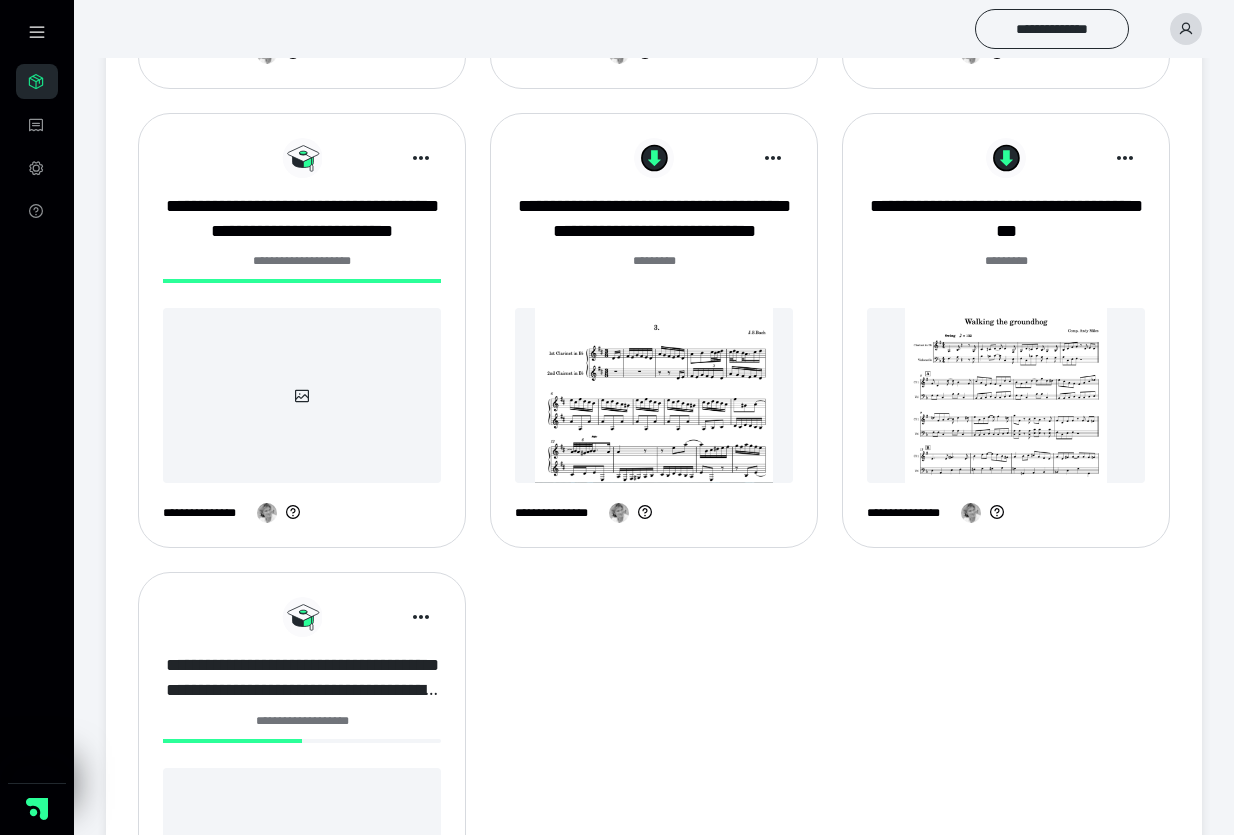 click on "**********" at bounding box center [302, 678] 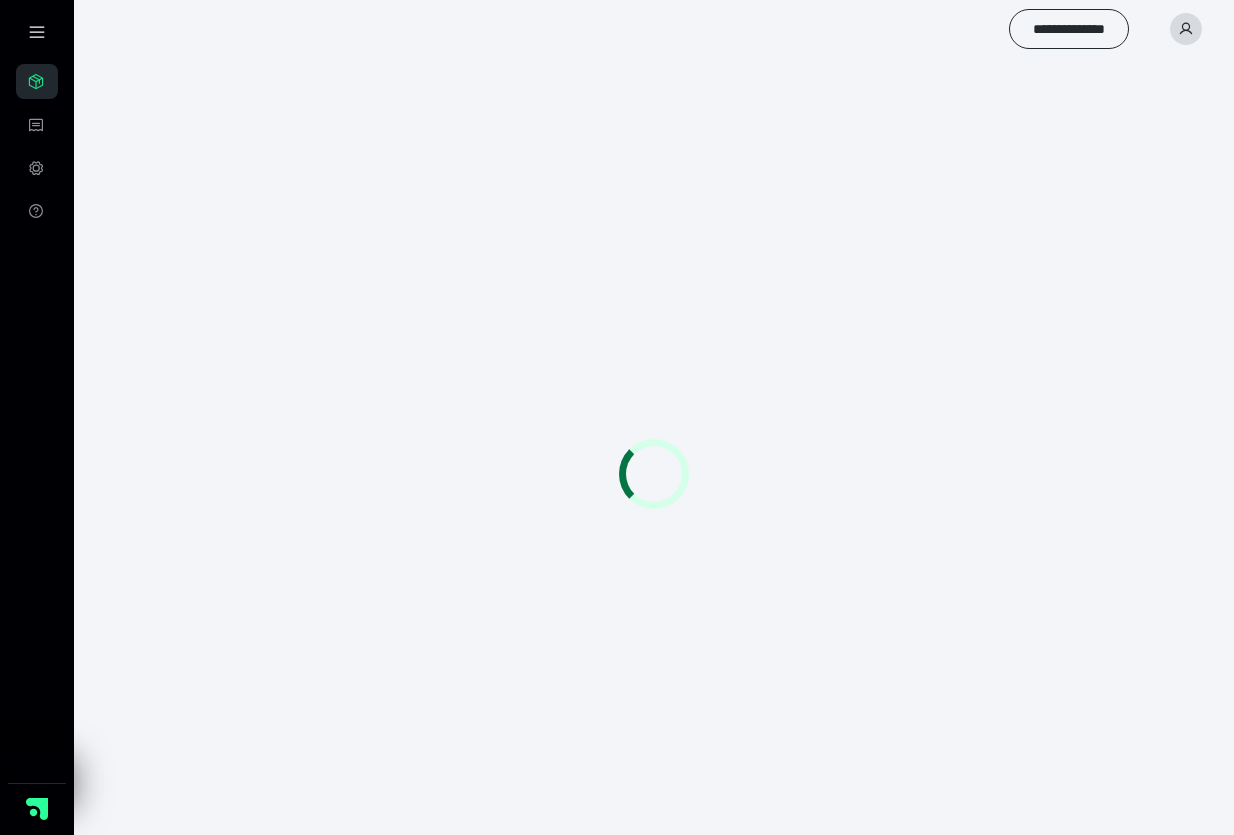 scroll, scrollTop: 0, scrollLeft: 0, axis: both 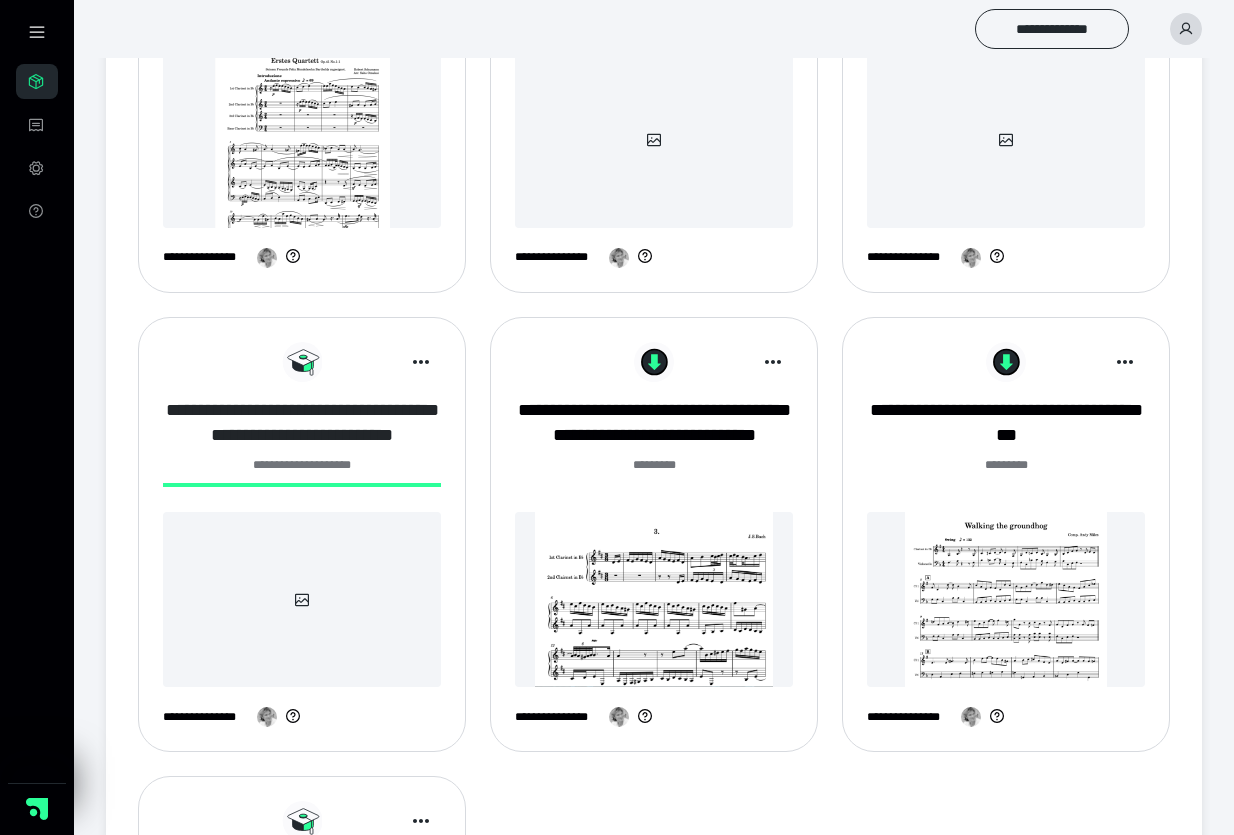 click on "**********" at bounding box center [302, 423] 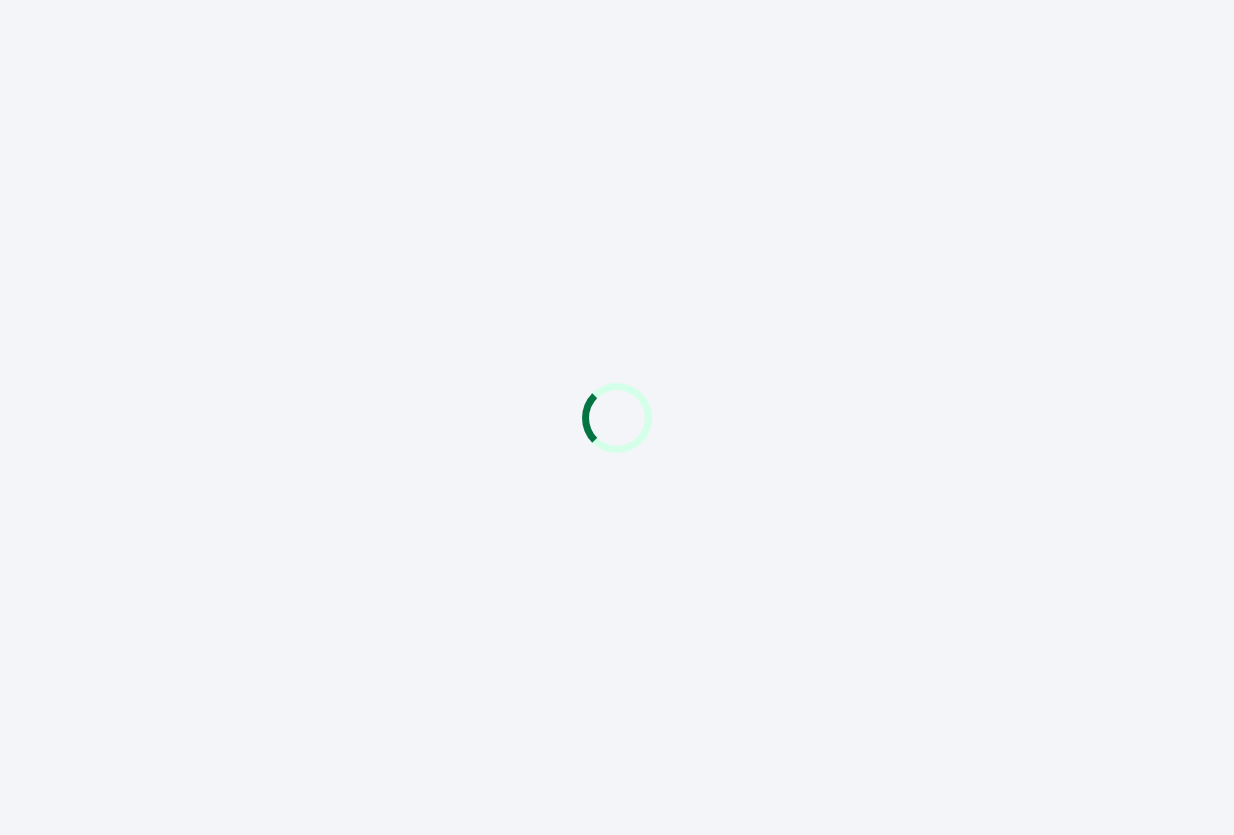 scroll, scrollTop: 0, scrollLeft: 0, axis: both 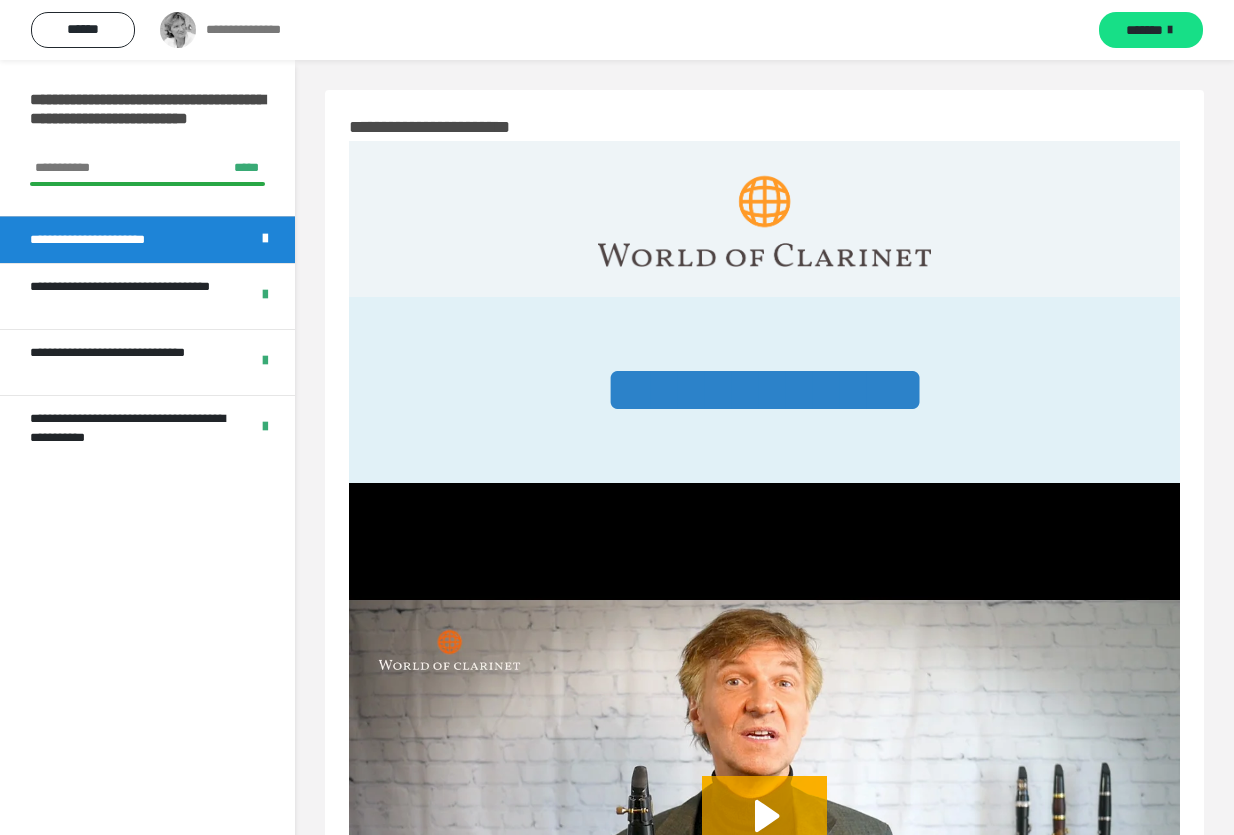 drag, startPoint x: 16, startPoint y: 694, endPoint x: 121, endPoint y: 683, distance: 105.574615 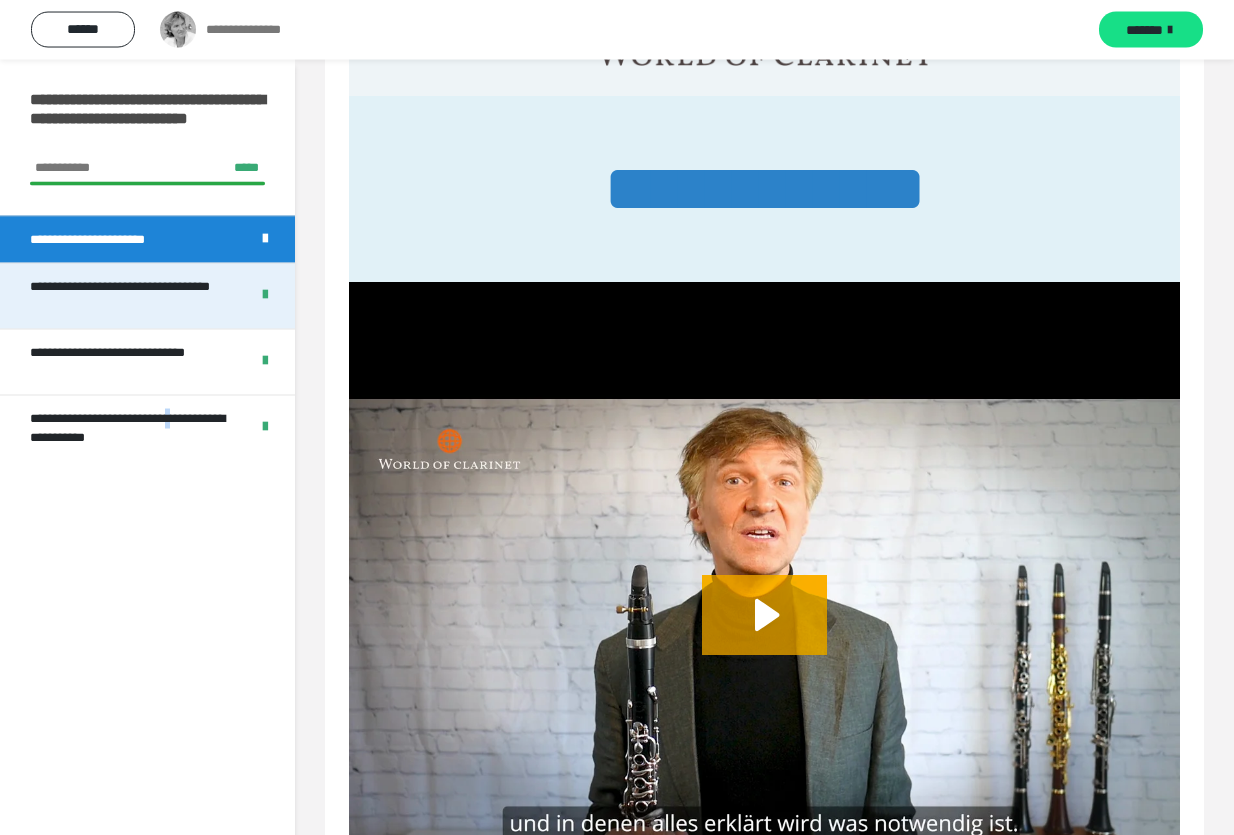 scroll, scrollTop: 199, scrollLeft: 0, axis: vertical 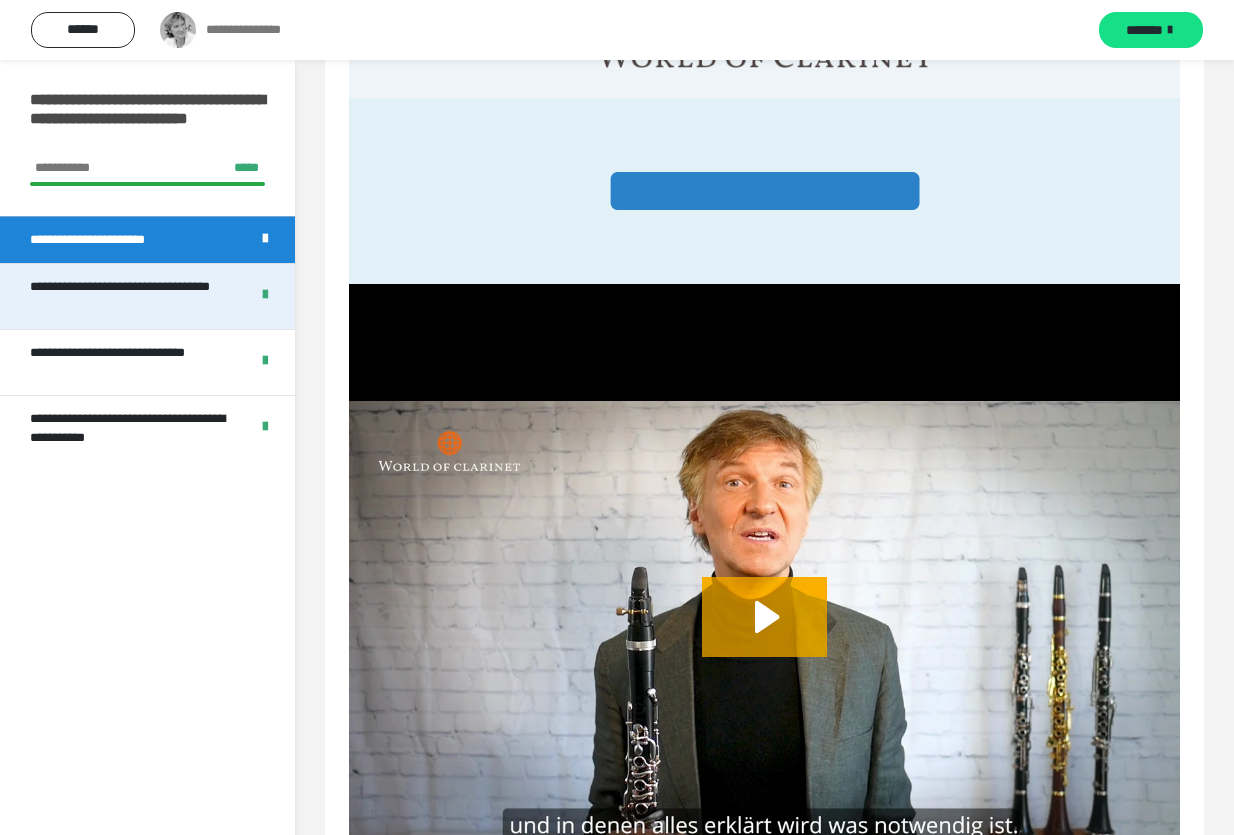 click on "**********" at bounding box center (131, 296) 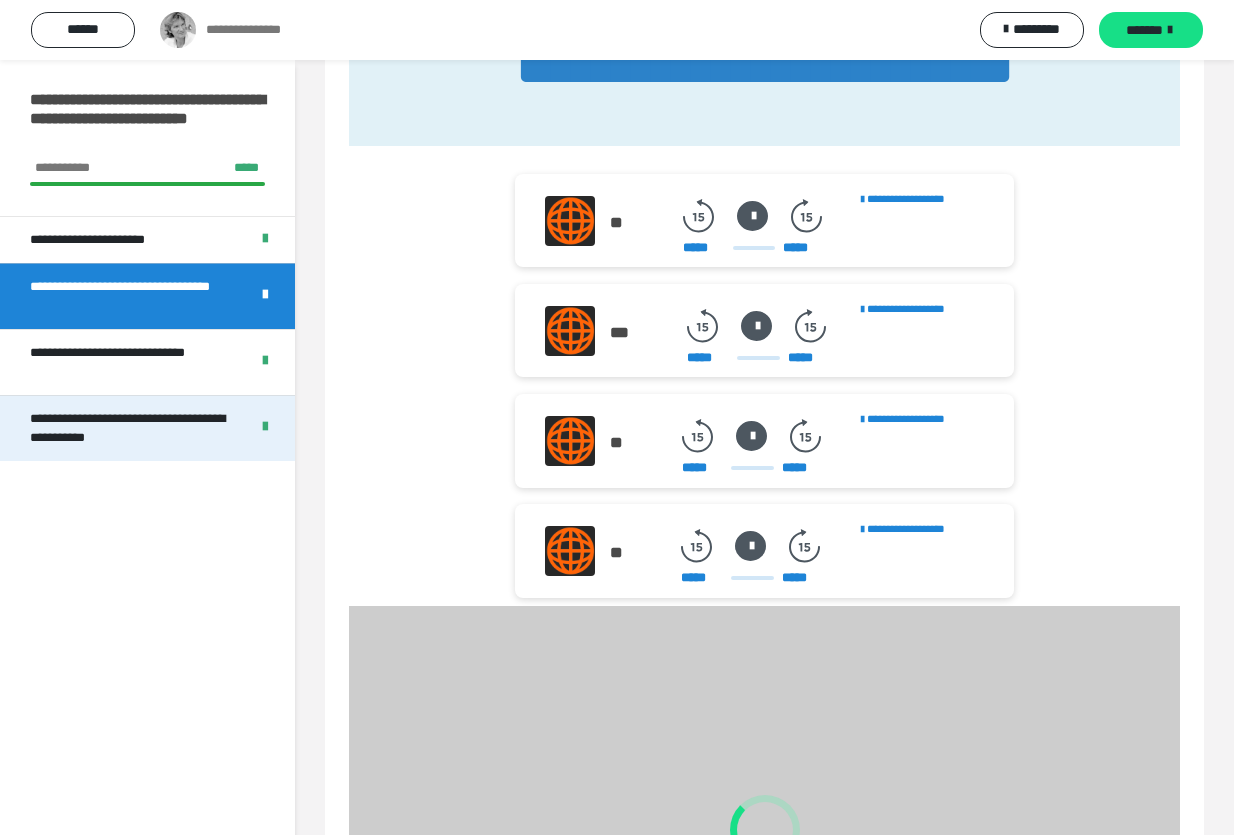 scroll, scrollTop: 309, scrollLeft: 0, axis: vertical 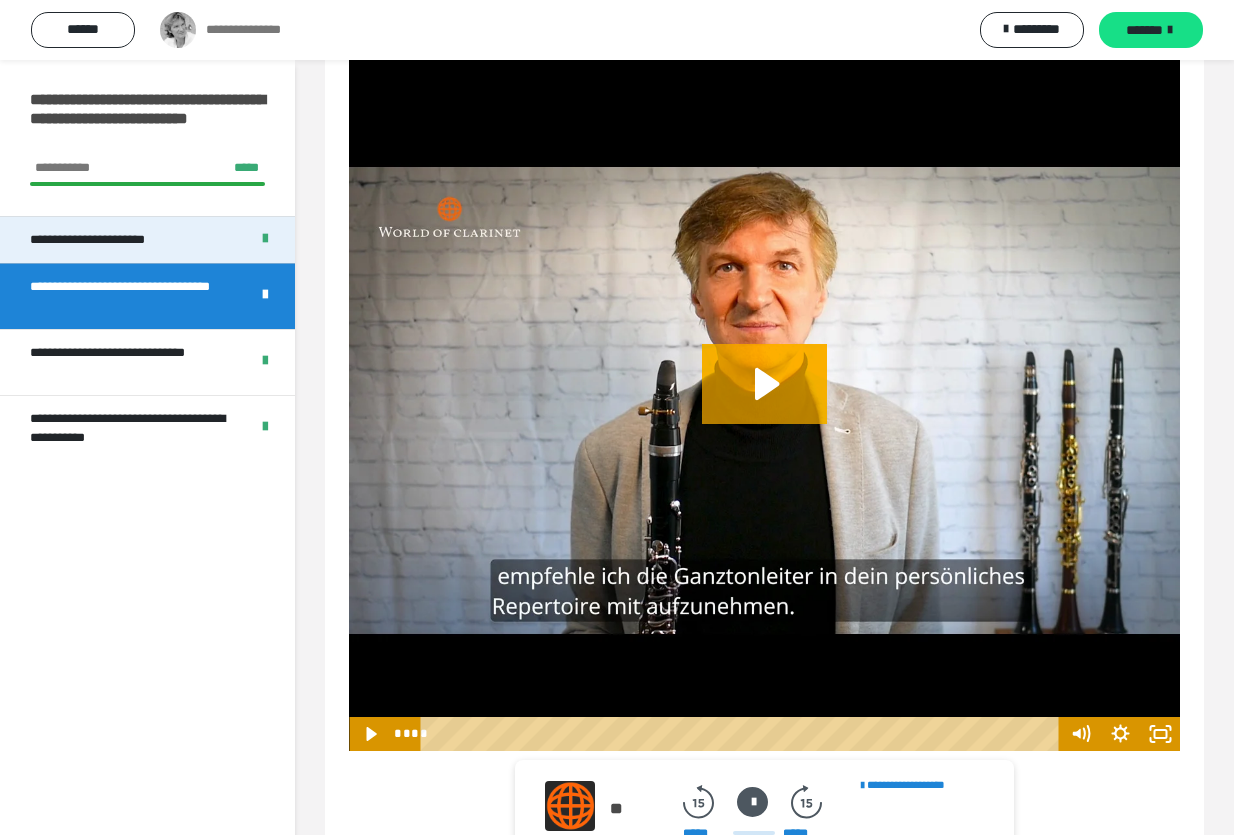 click on "**********" at bounding box center (107, 240) 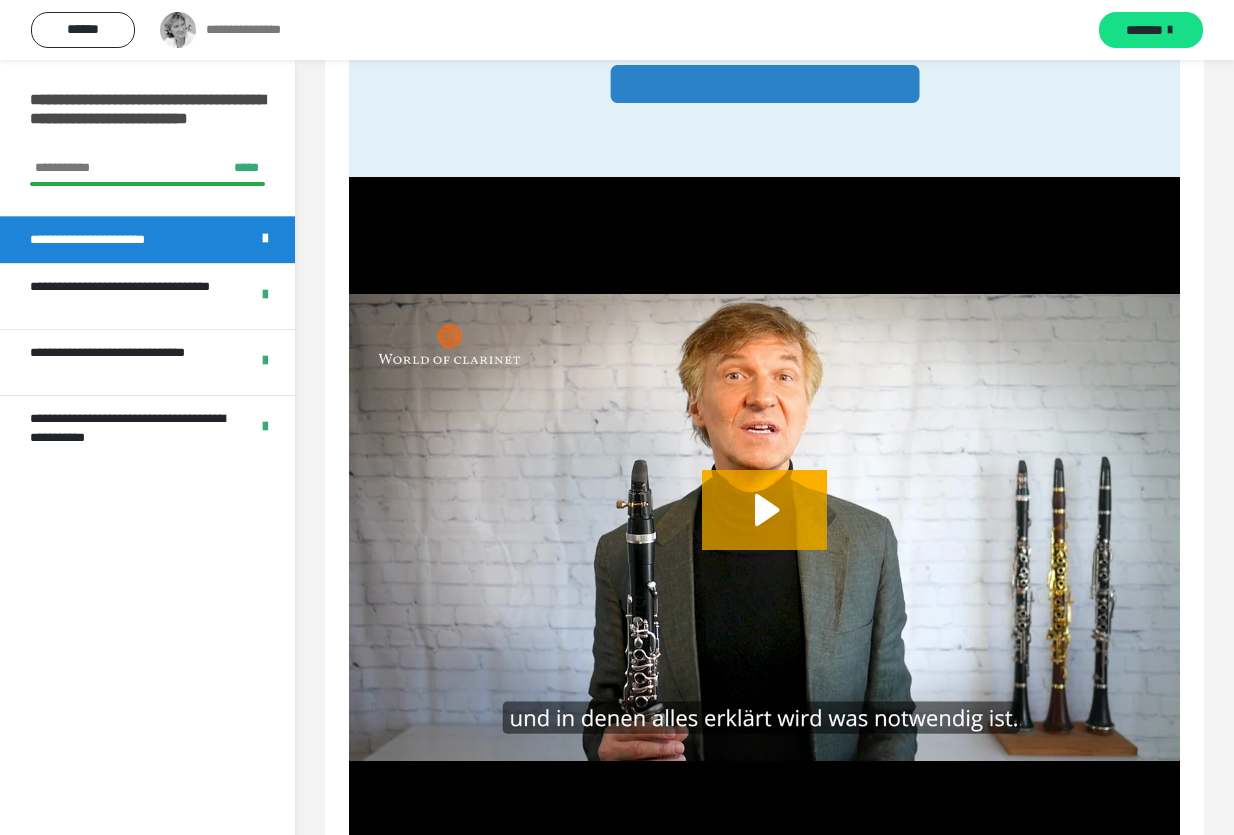 scroll, scrollTop: 403, scrollLeft: 0, axis: vertical 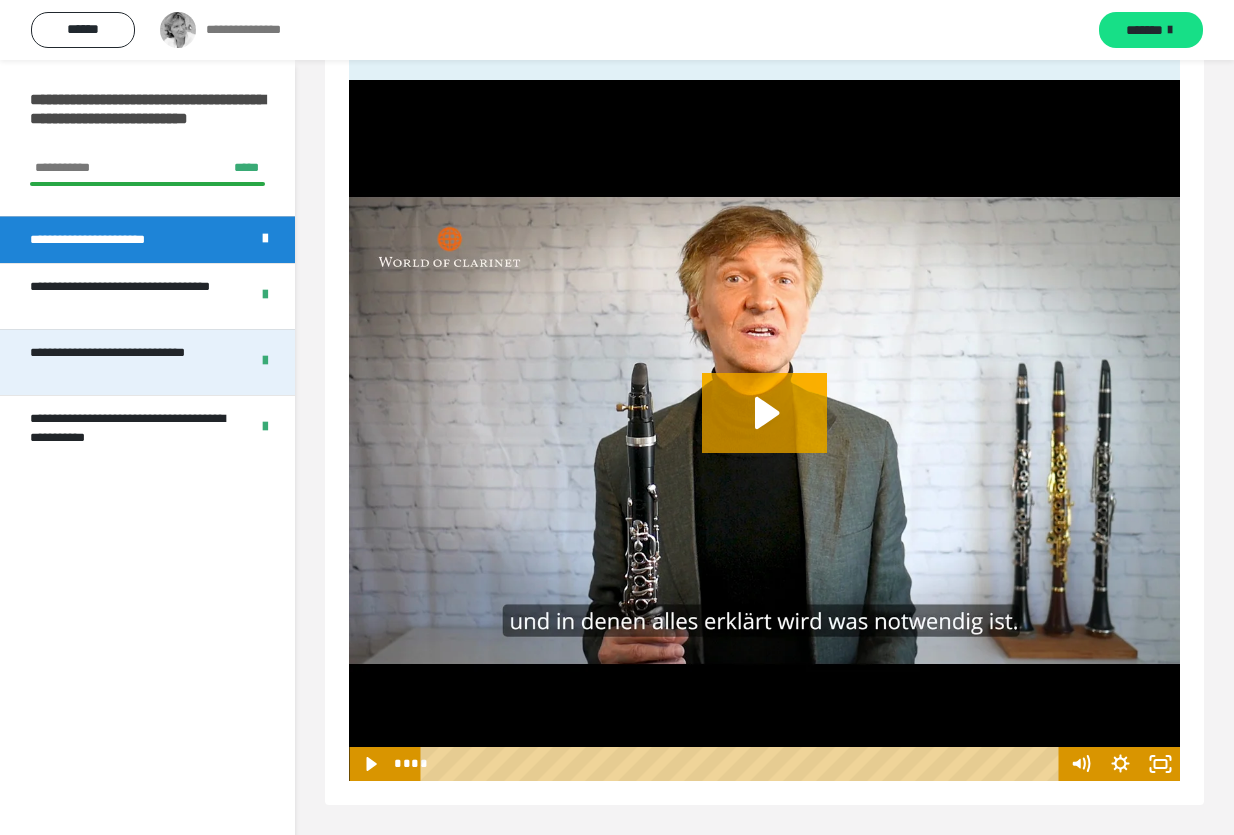 click on "**********" at bounding box center [131, 362] 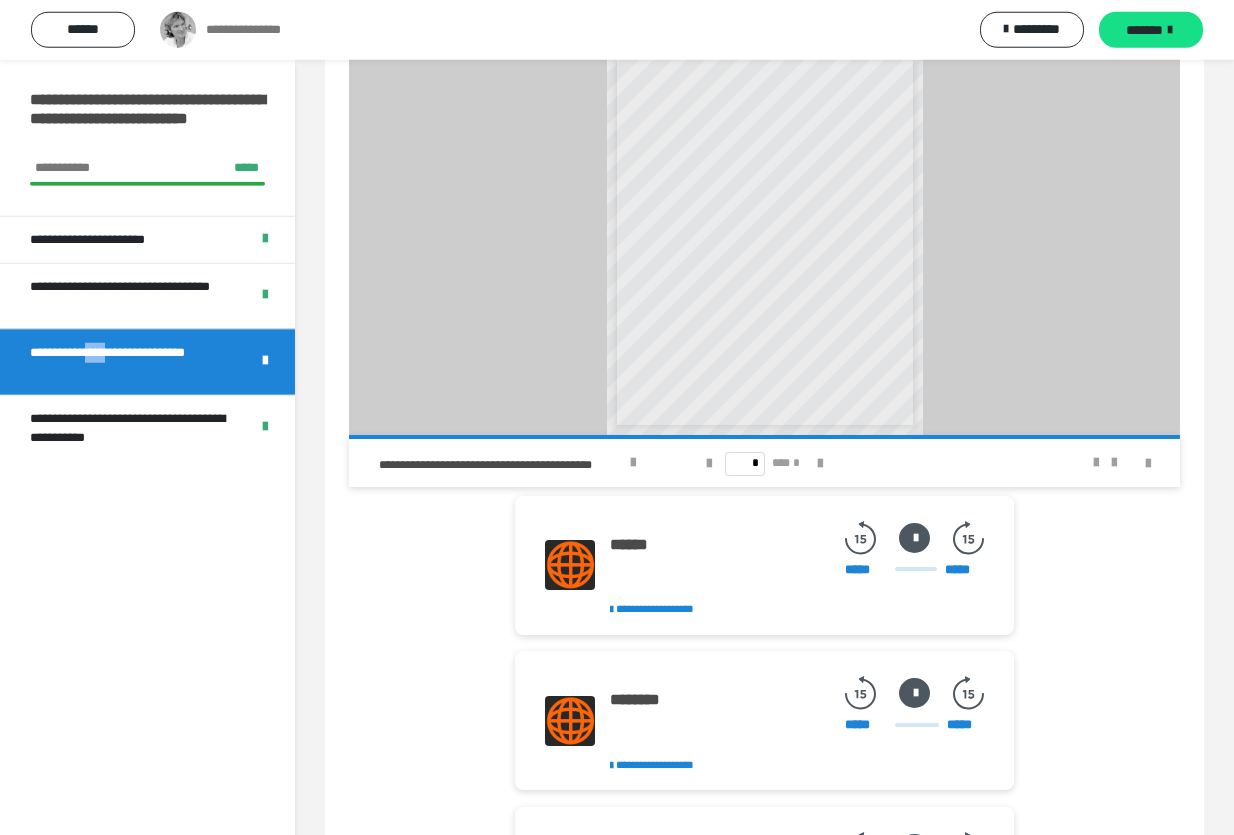 scroll, scrollTop: 1417, scrollLeft: 0, axis: vertical 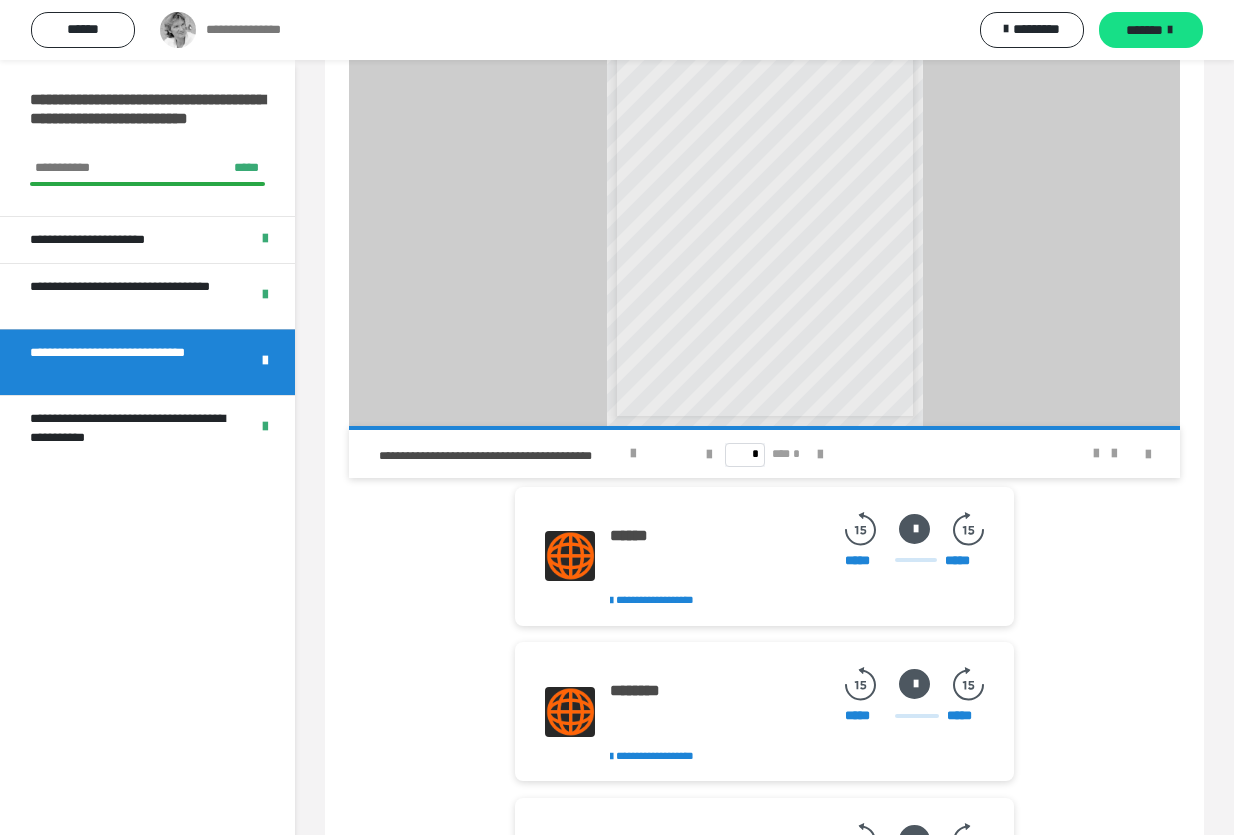 click at bounding box center [570, 556] 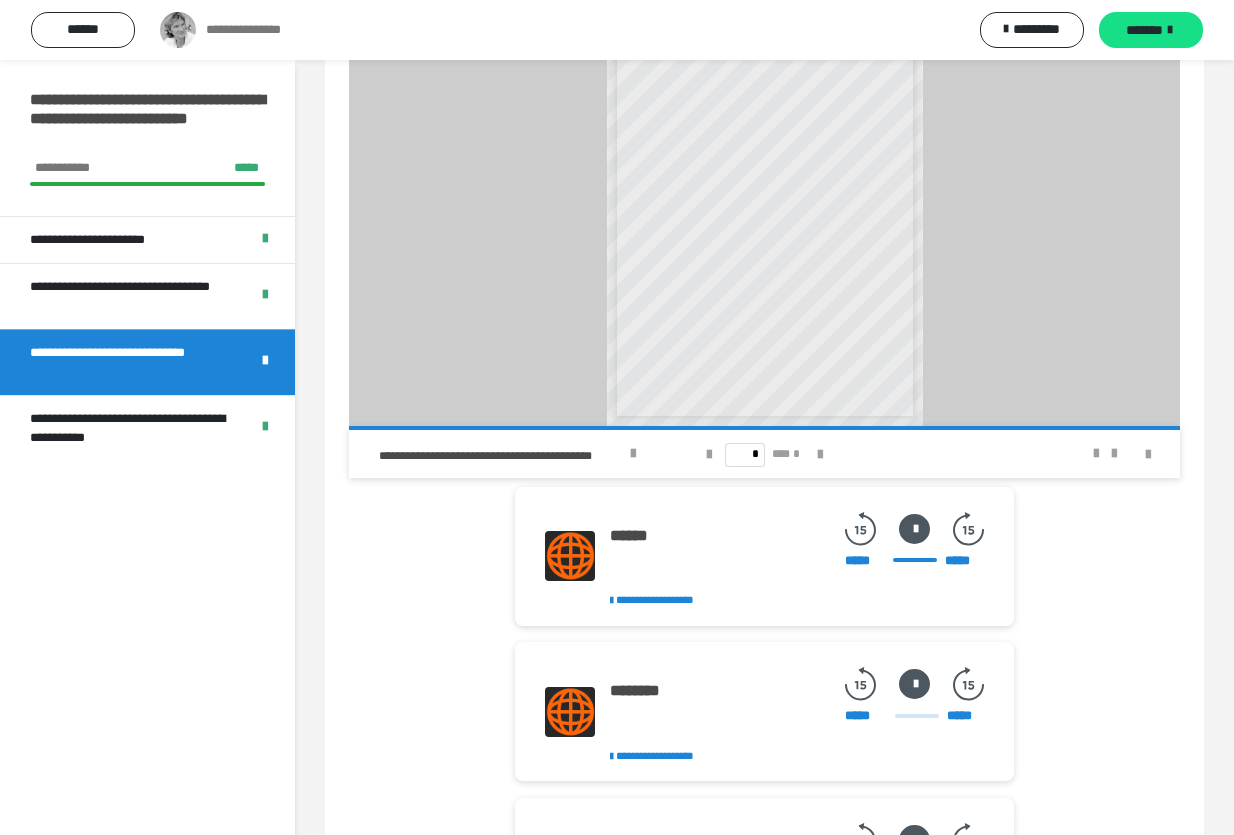 click at bounding box center (914, 529) 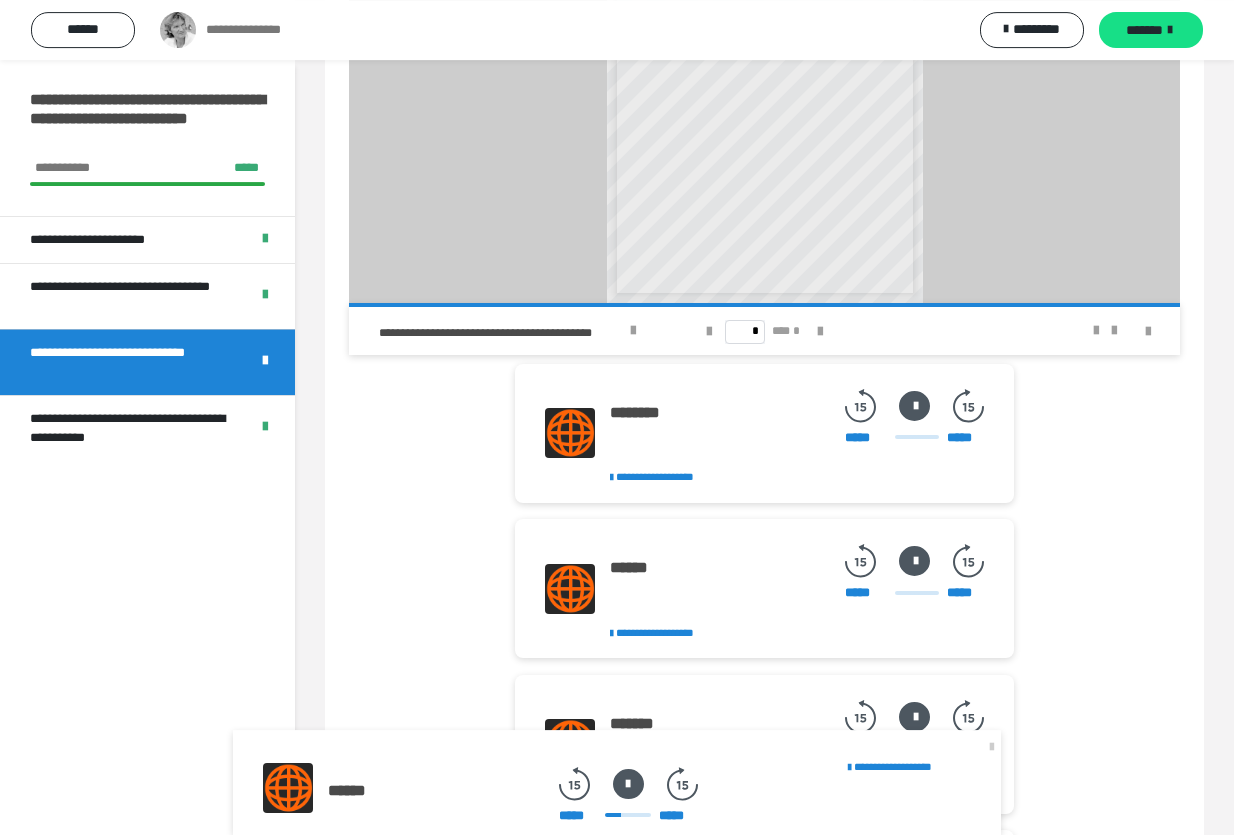 scroll, scrollTop: 1519, scrollLeft: 0, axis: vertical 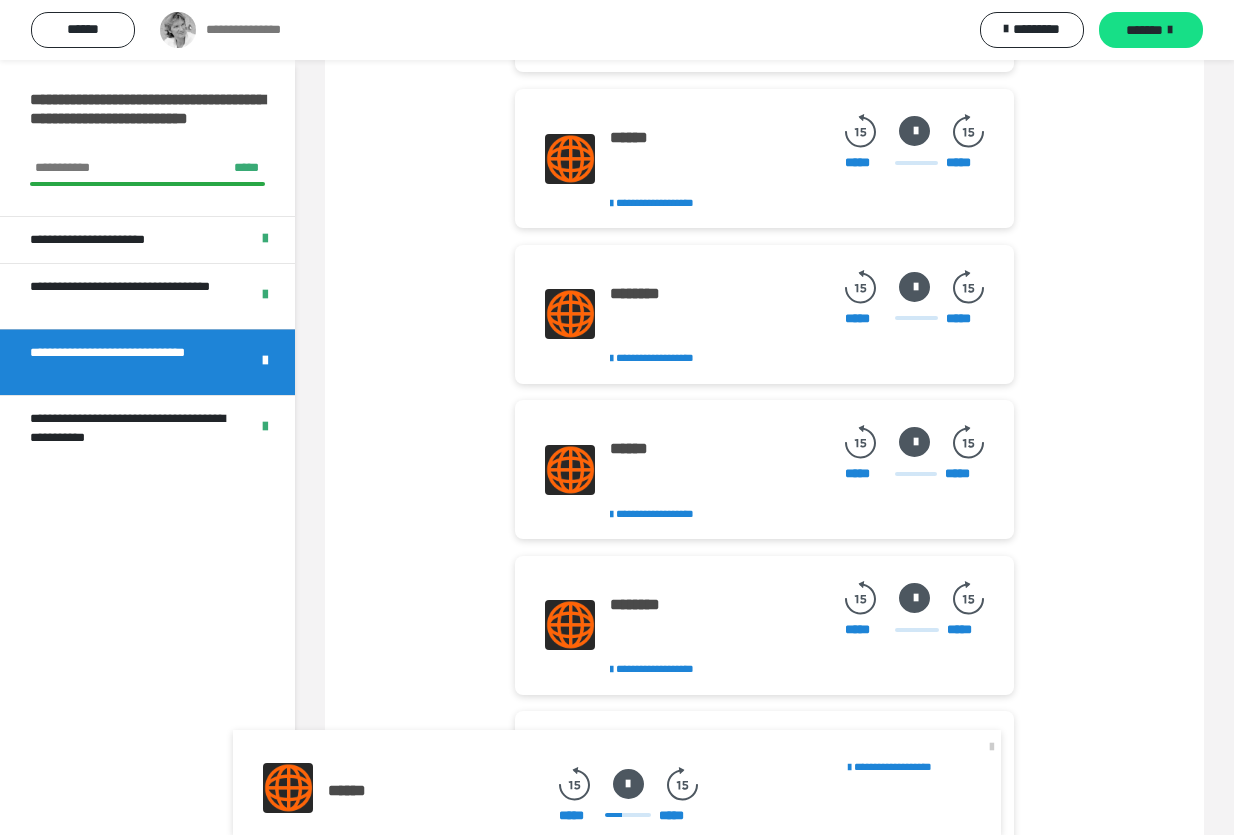 click at bounding box center (628, 784) 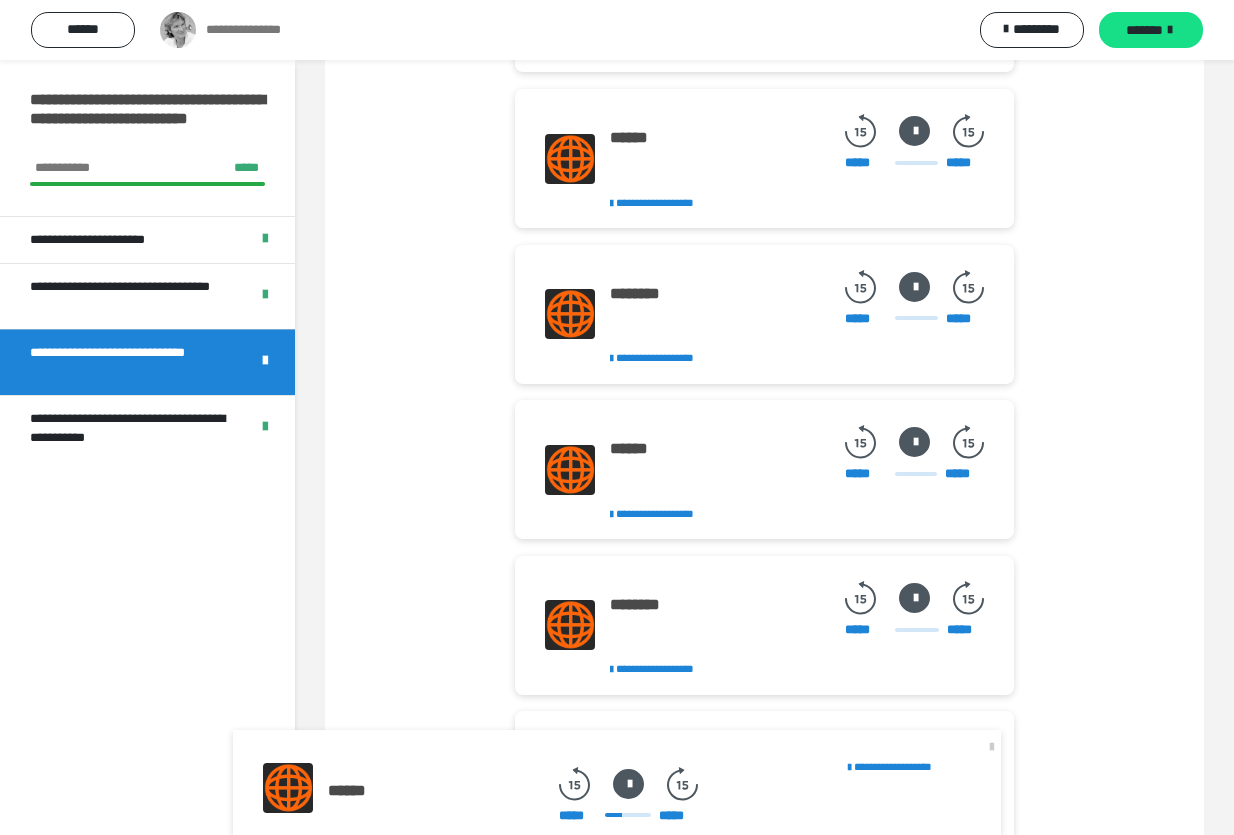 click at bounding box center [914, 442] 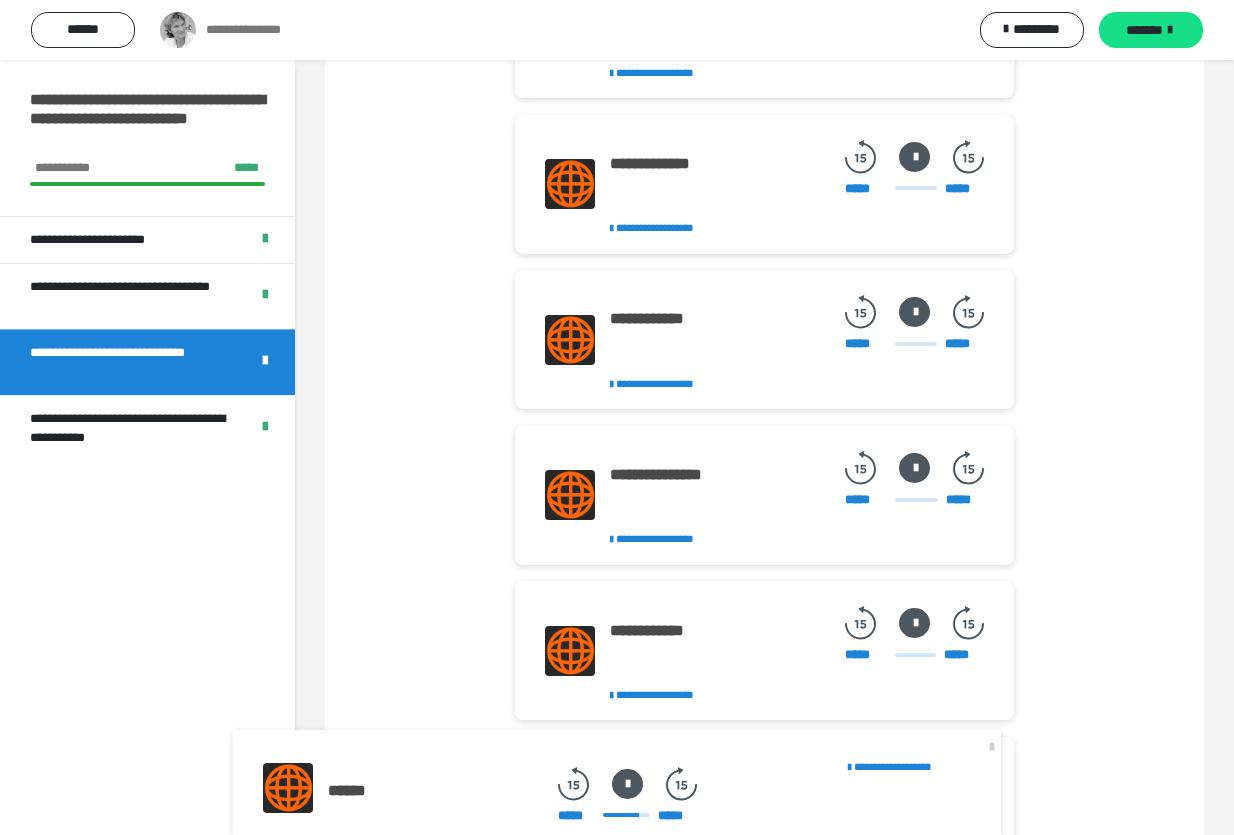 scroll, scrollTop: 5599, scrollLeft: 0, axis: vertical 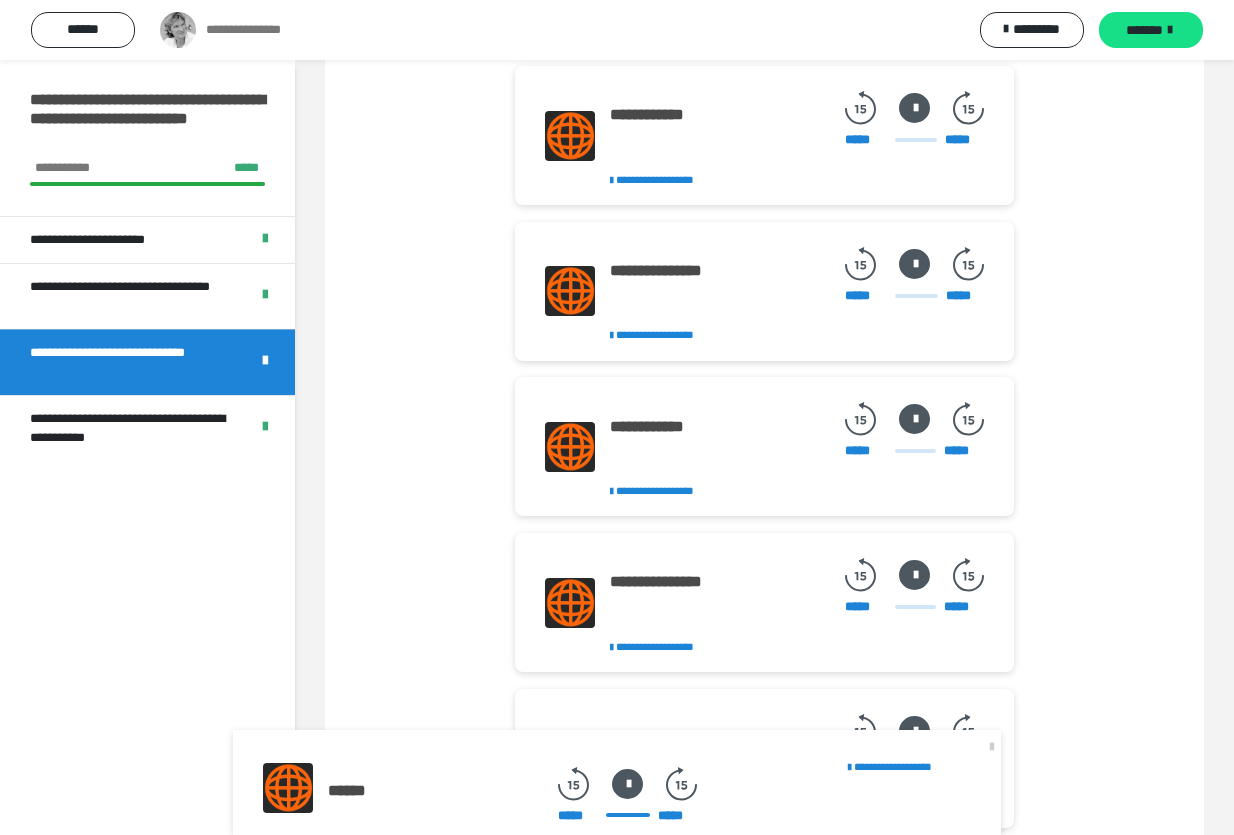 click at bounding box center [914, 419] 